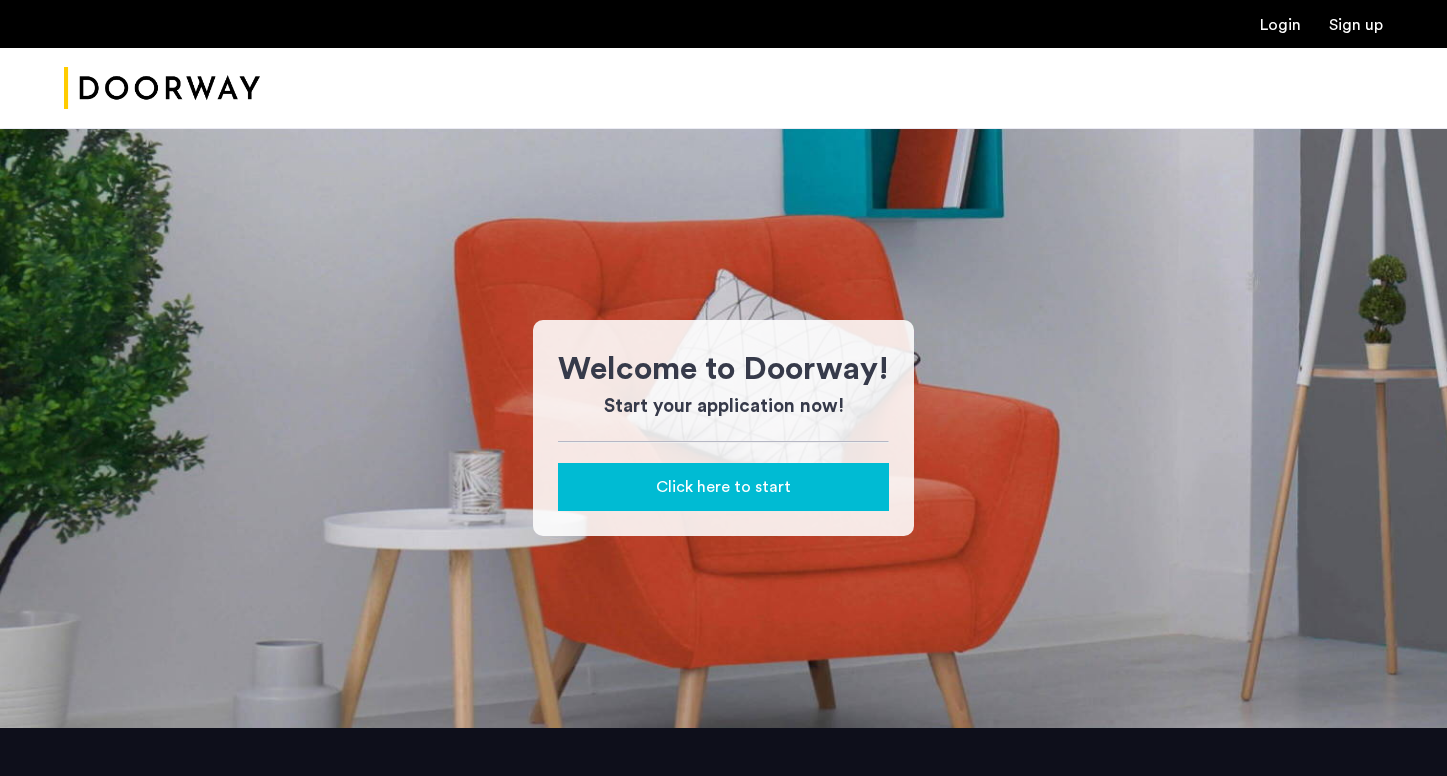 scroll, scrollTop: 0, scrollLeft: 0, axis: both 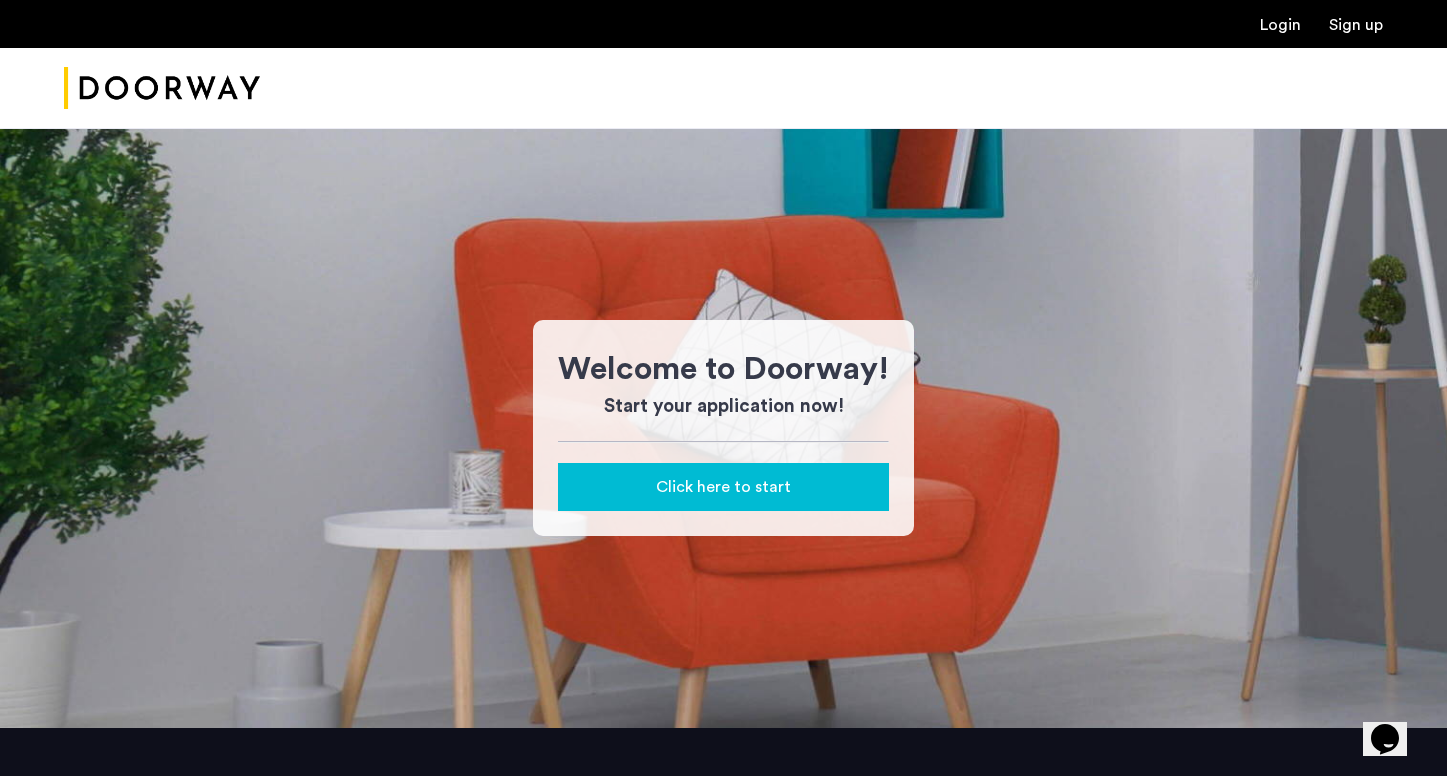 click on "Login" at bounding box center [1280, 25] 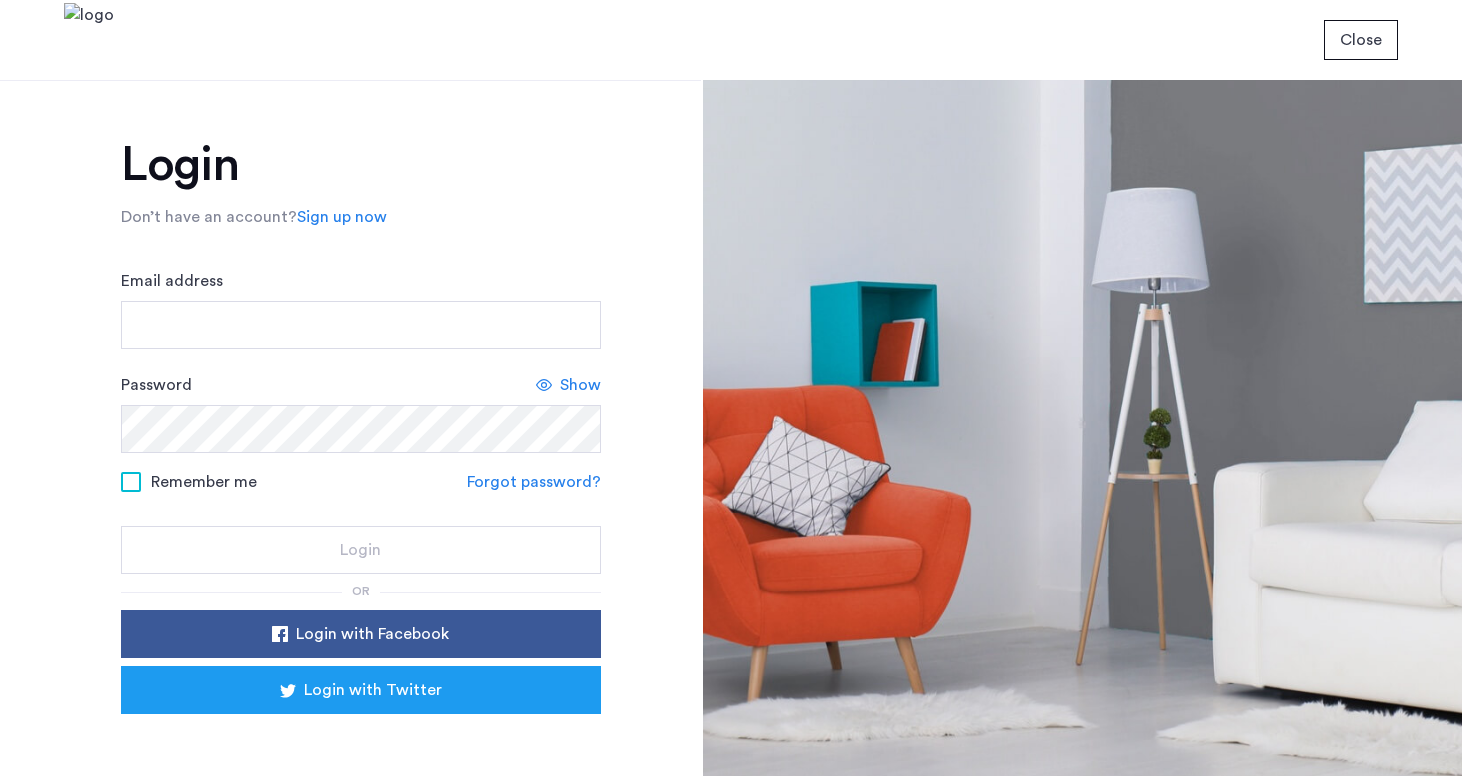 scroll, scrollTop: 0, scrollLeft: 0, axis: both 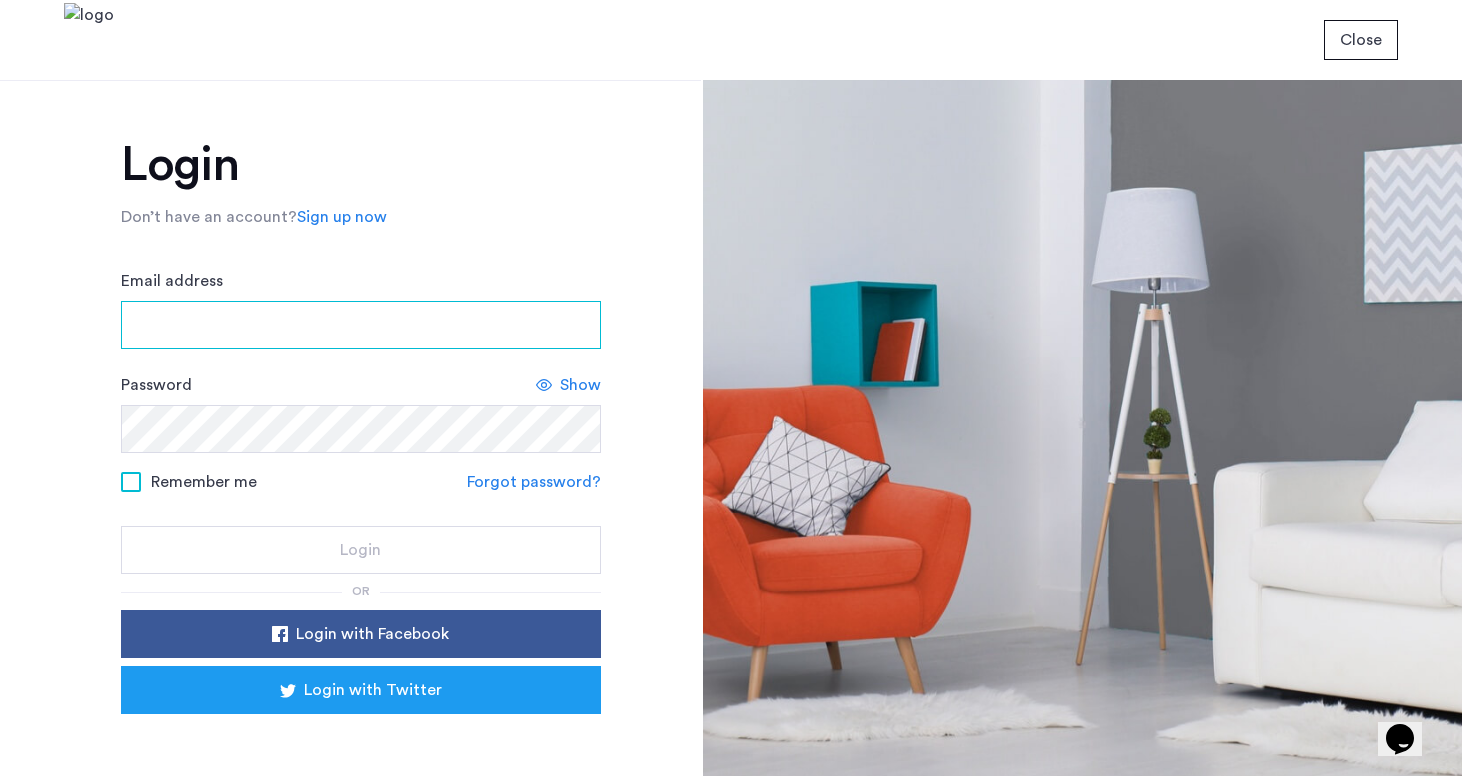 type on "**********" 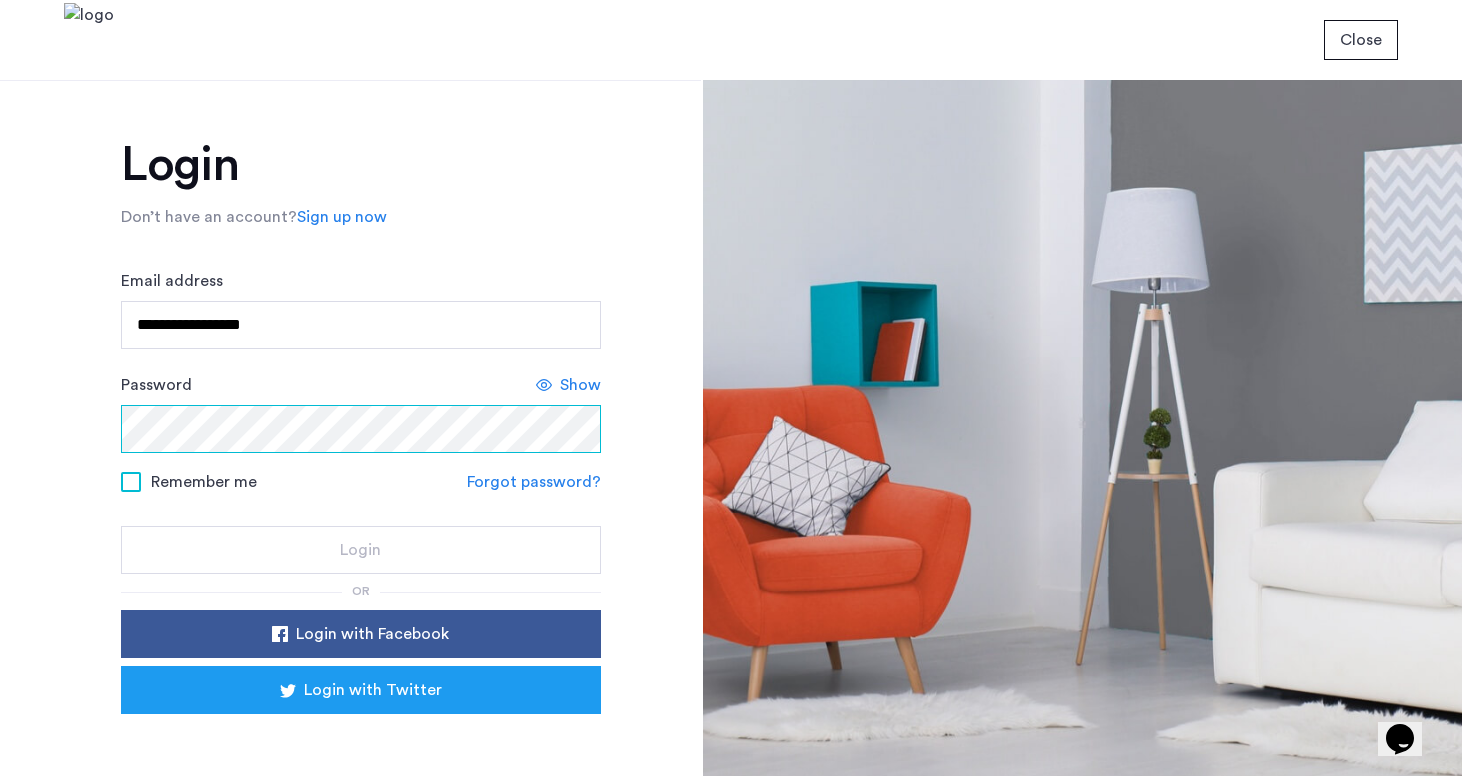 click on "Login" 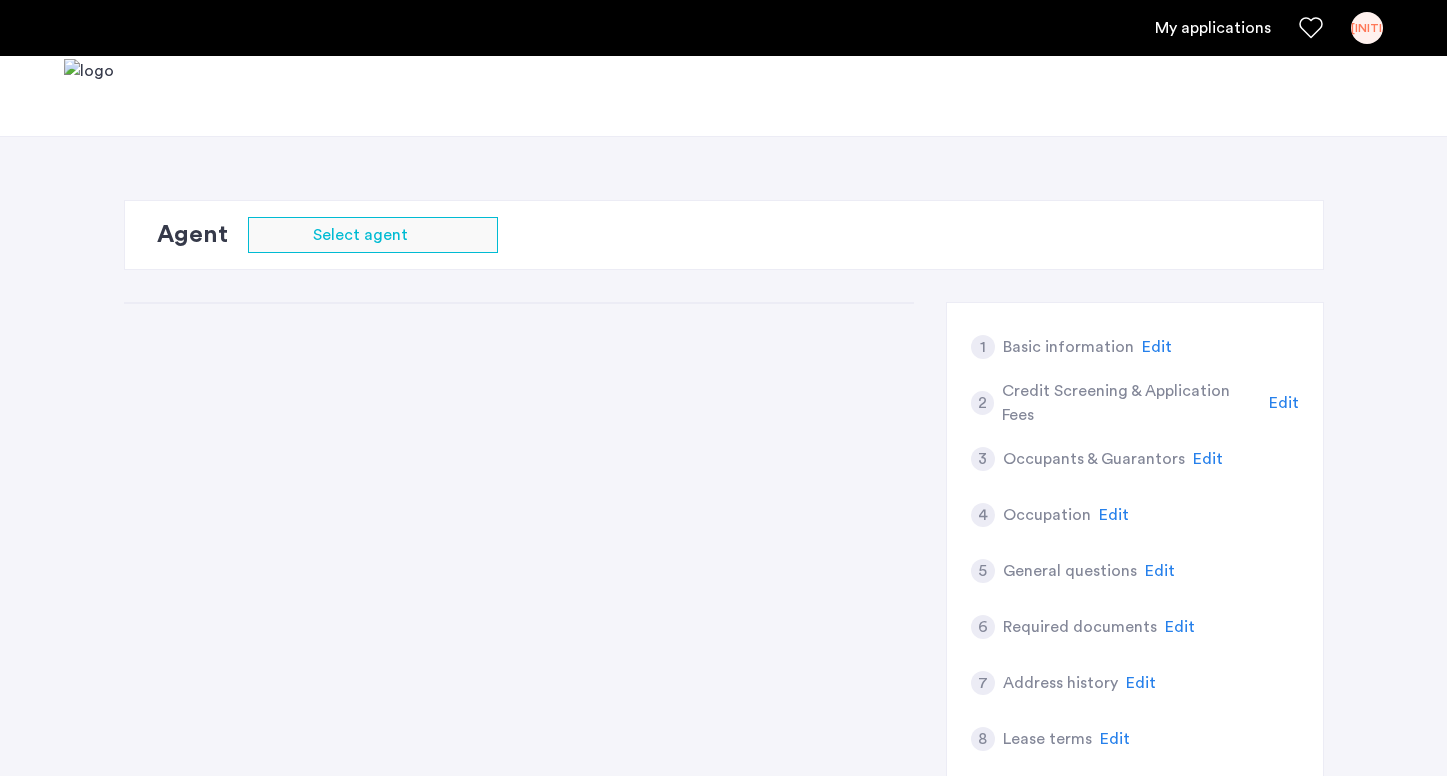 scroll, scrollTop: 0, scrollLeft: 0, axis: both 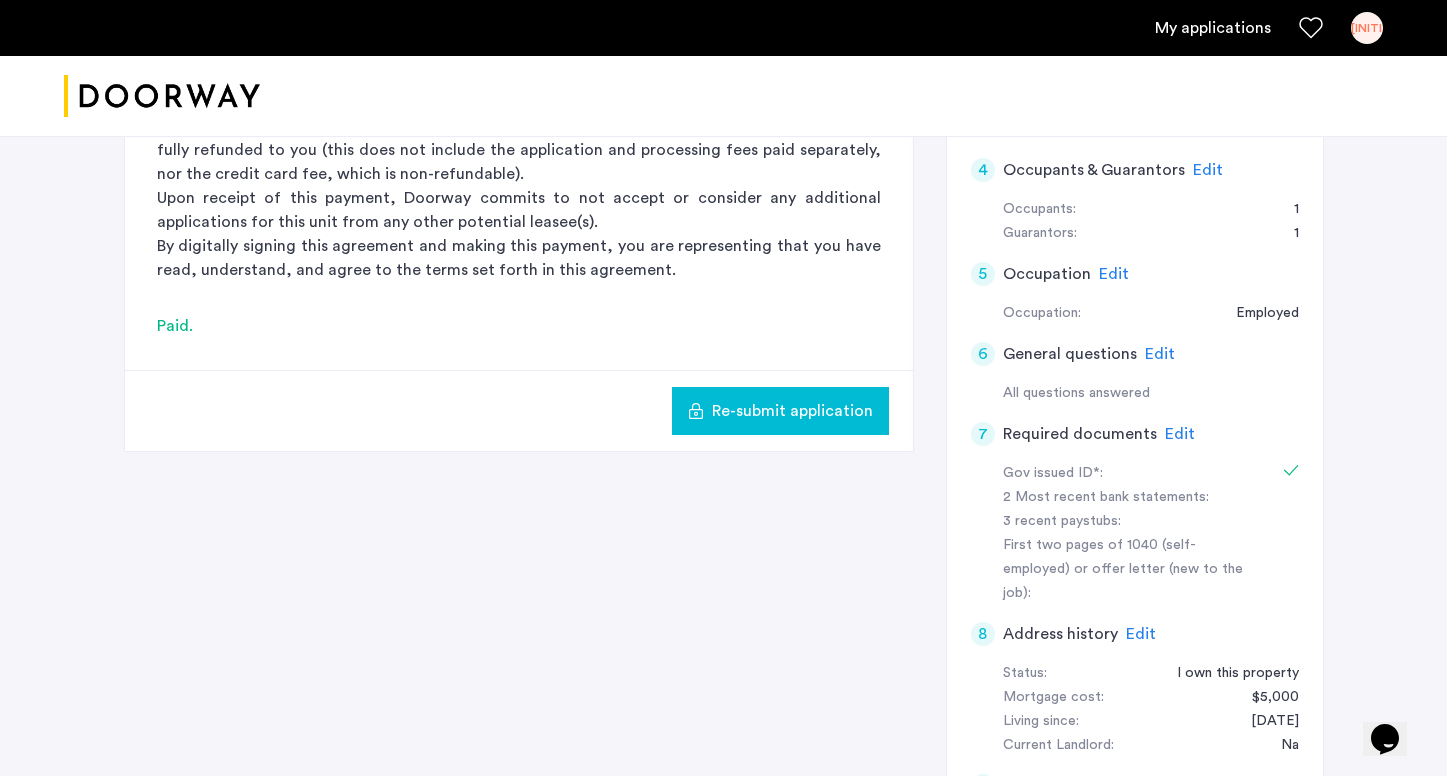 click on "Edit" 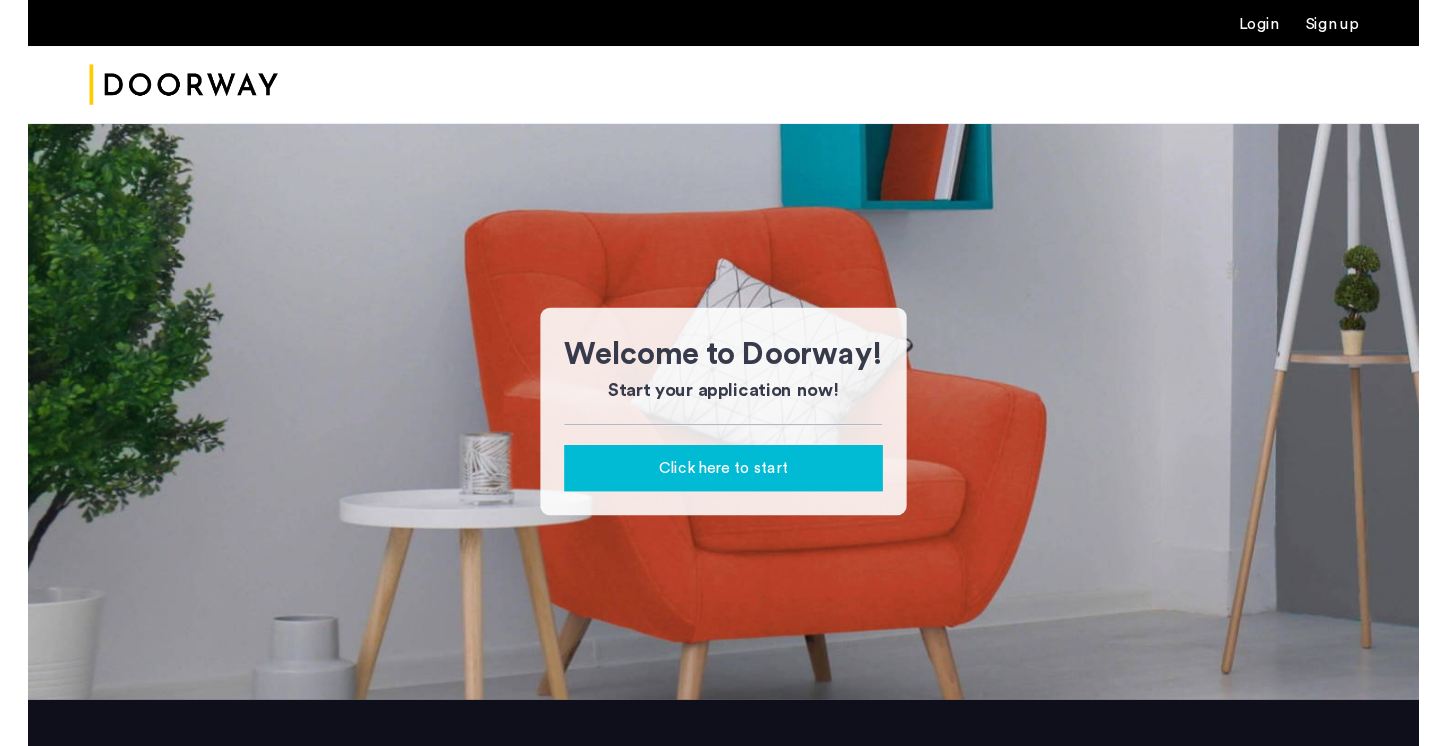 scroll, scrollTop: 0, scrollLeft: 0, axis: both 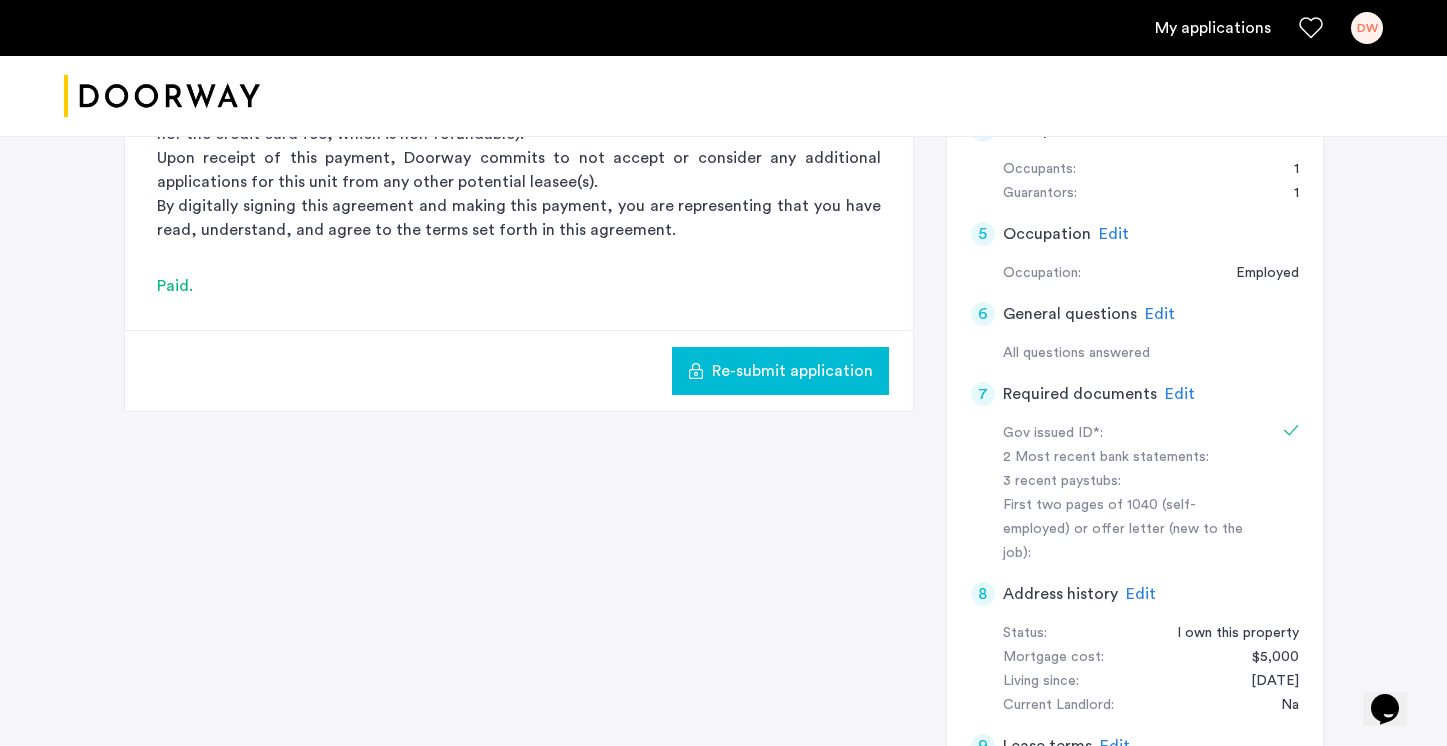 click on "Edit" 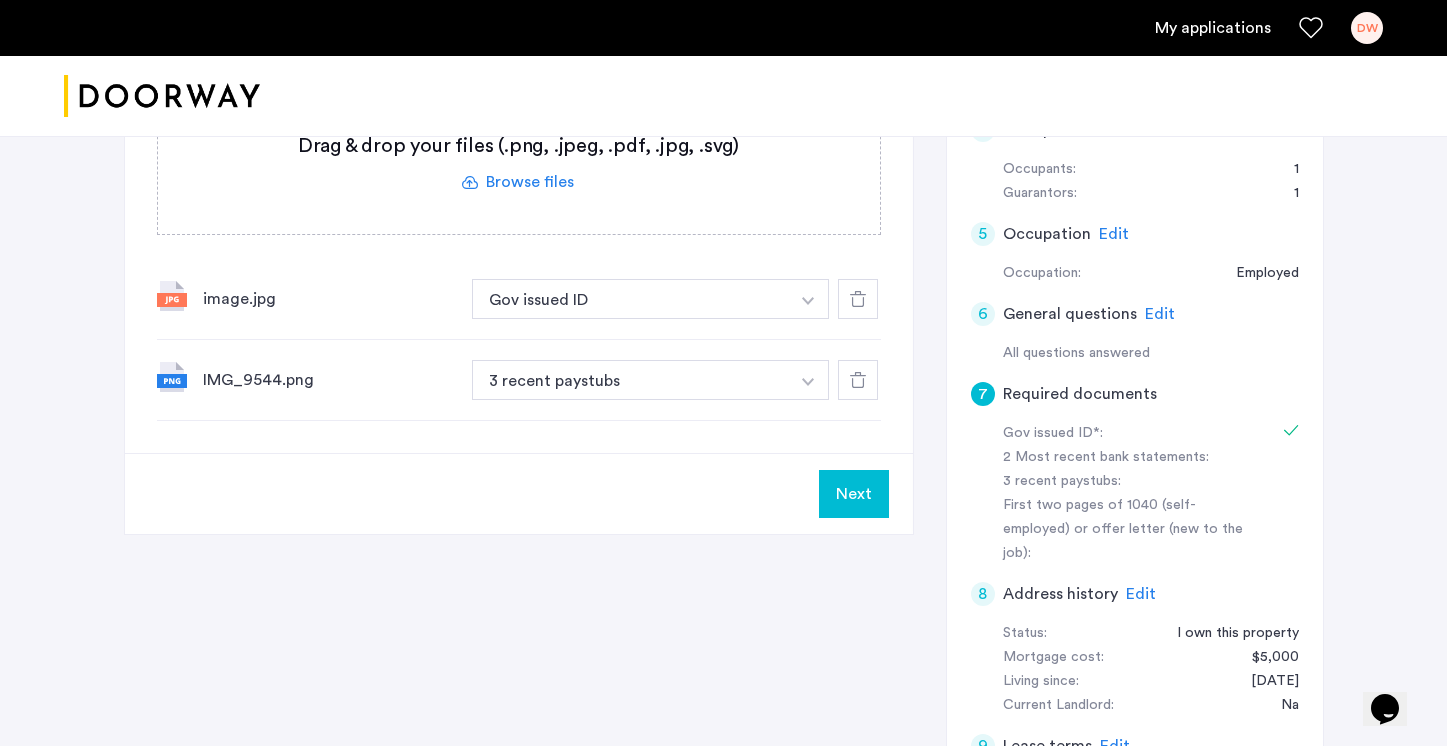 scroll, scrollTop: 565, scrollLeft: 0, axis: vertical 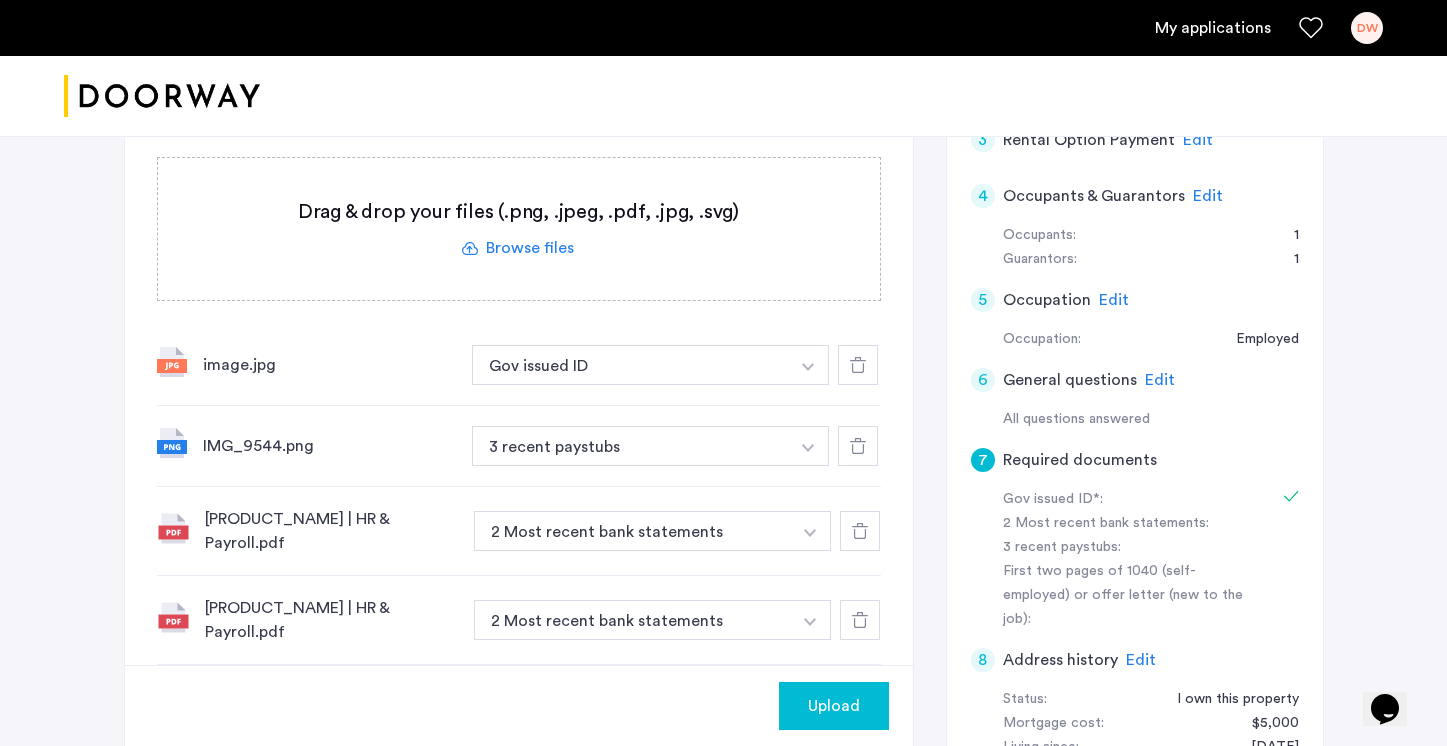 click at bounding box center [808, 367] 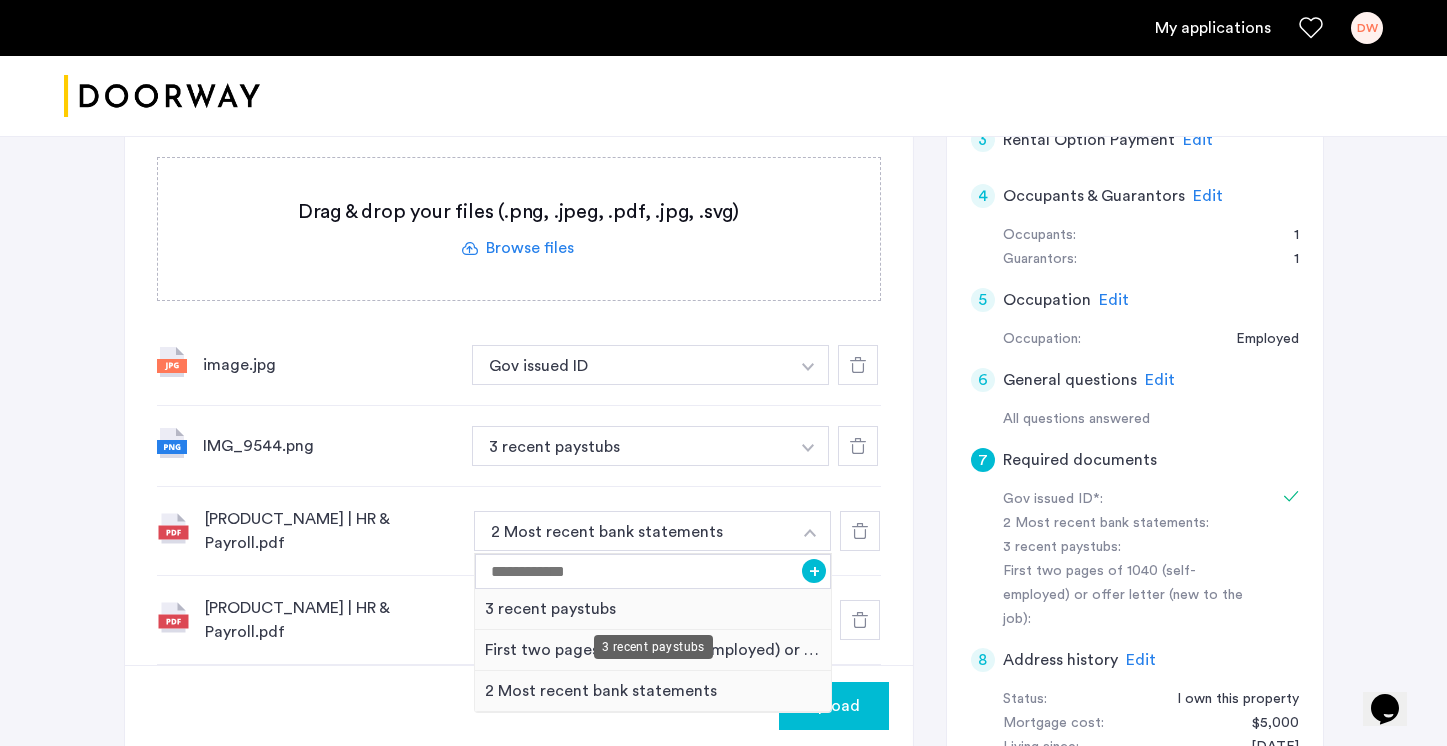 click on "3 recent paystubs" at bounding box center [653, 609] 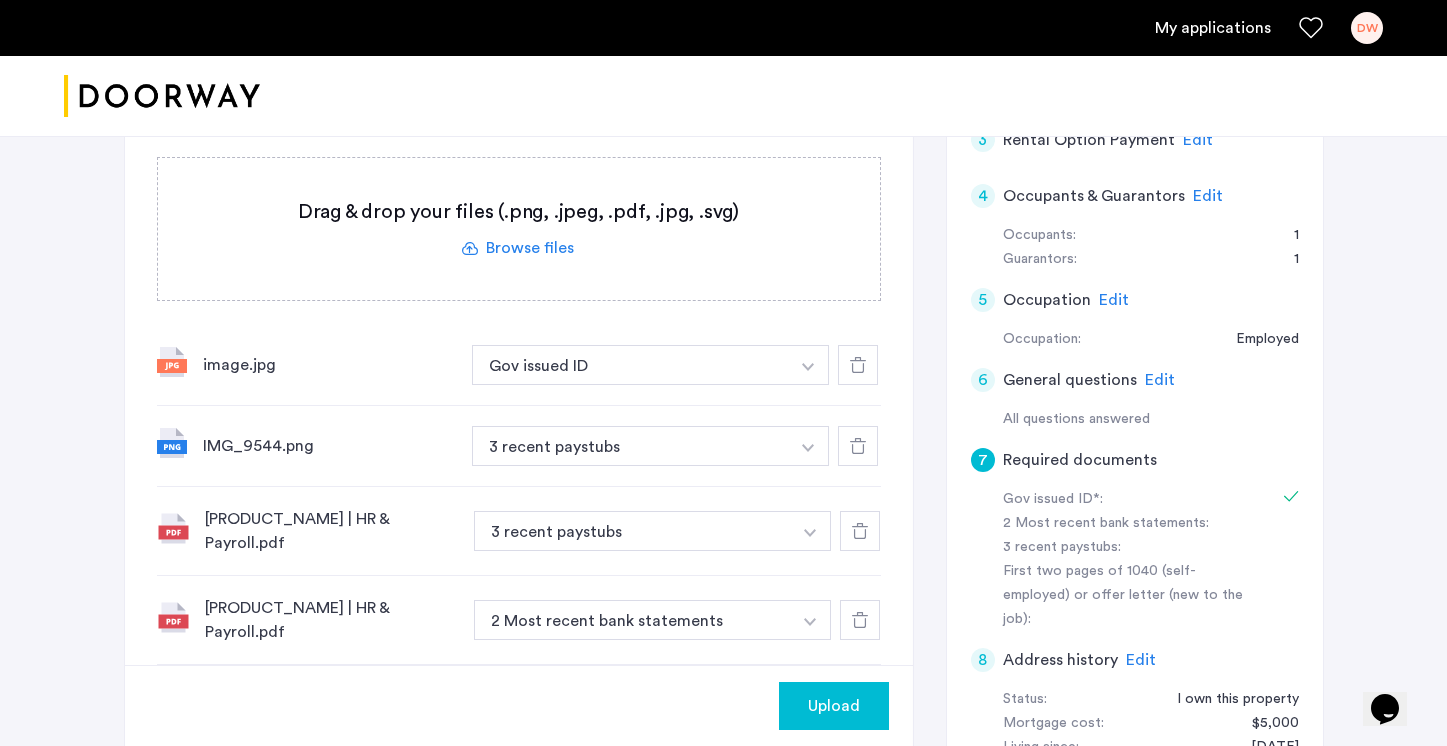 click at bounding box center (808, 365) 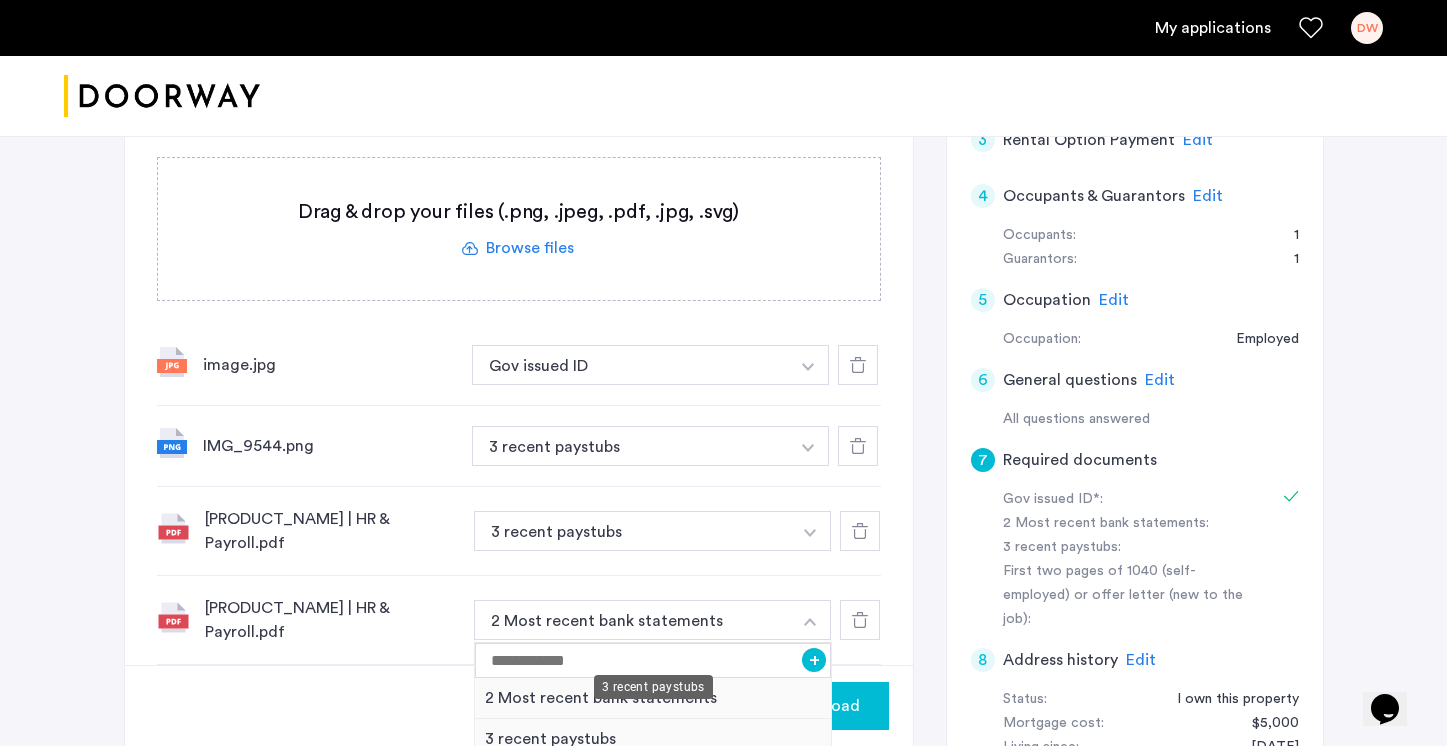 click on "3 recent paystubs" at bounding box center [653, 739] 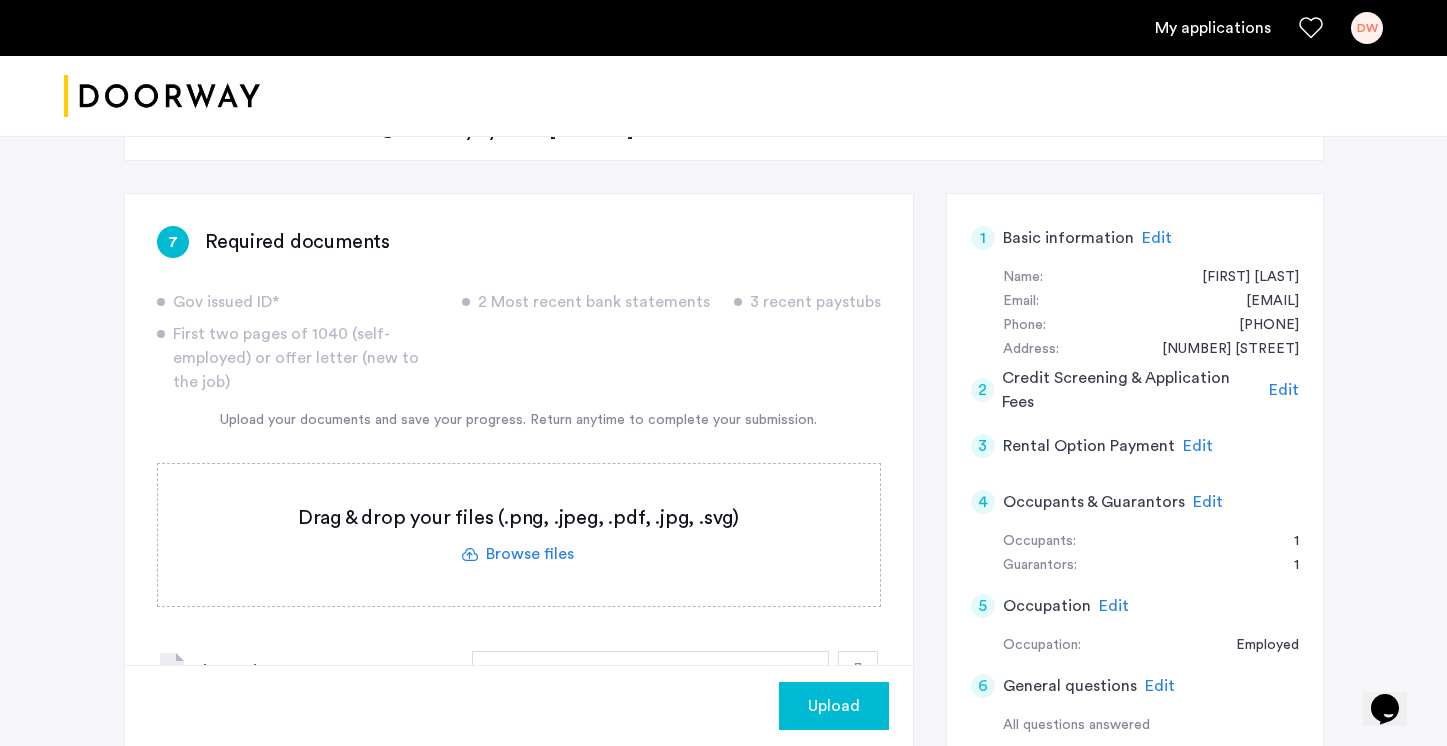 scroll, scrollTop: 257, scrollLeft: 0, axis: vertical 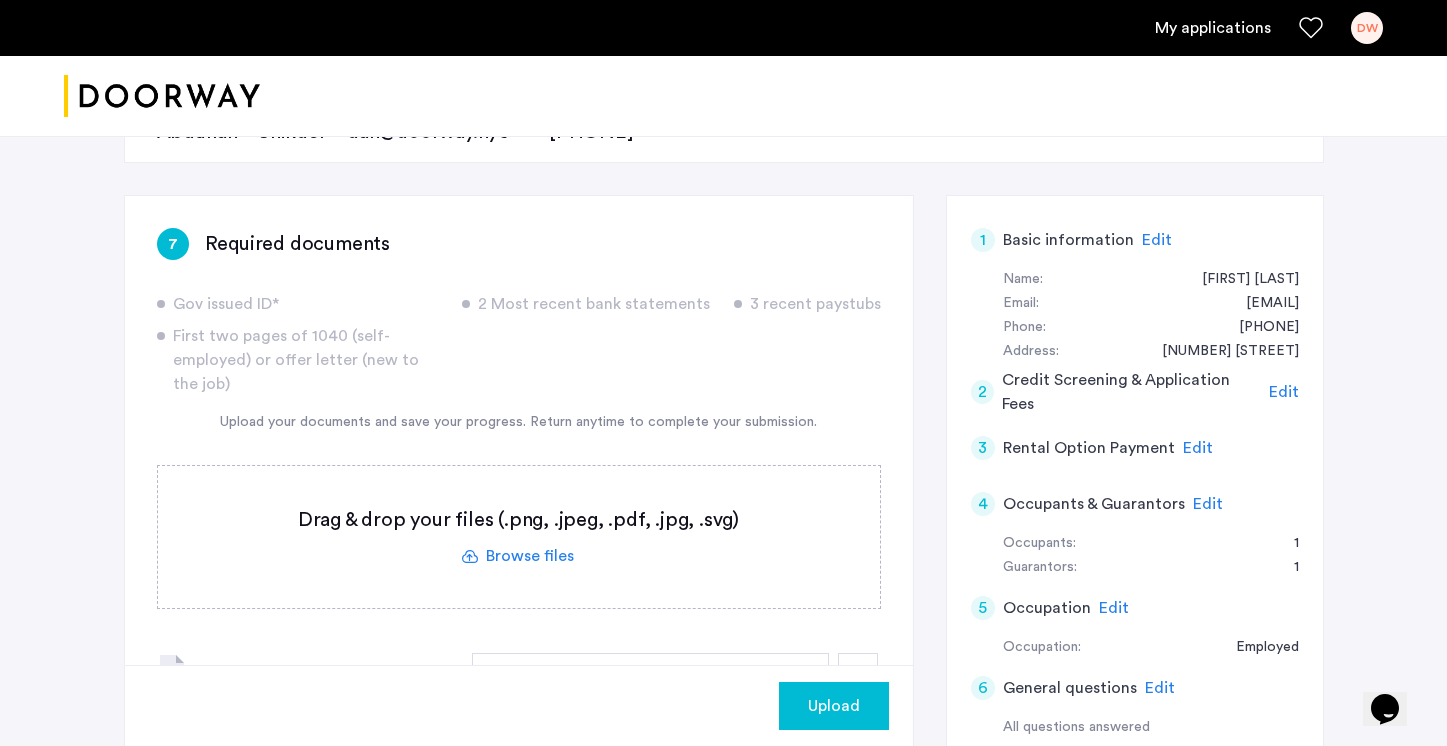 click on "Edit" 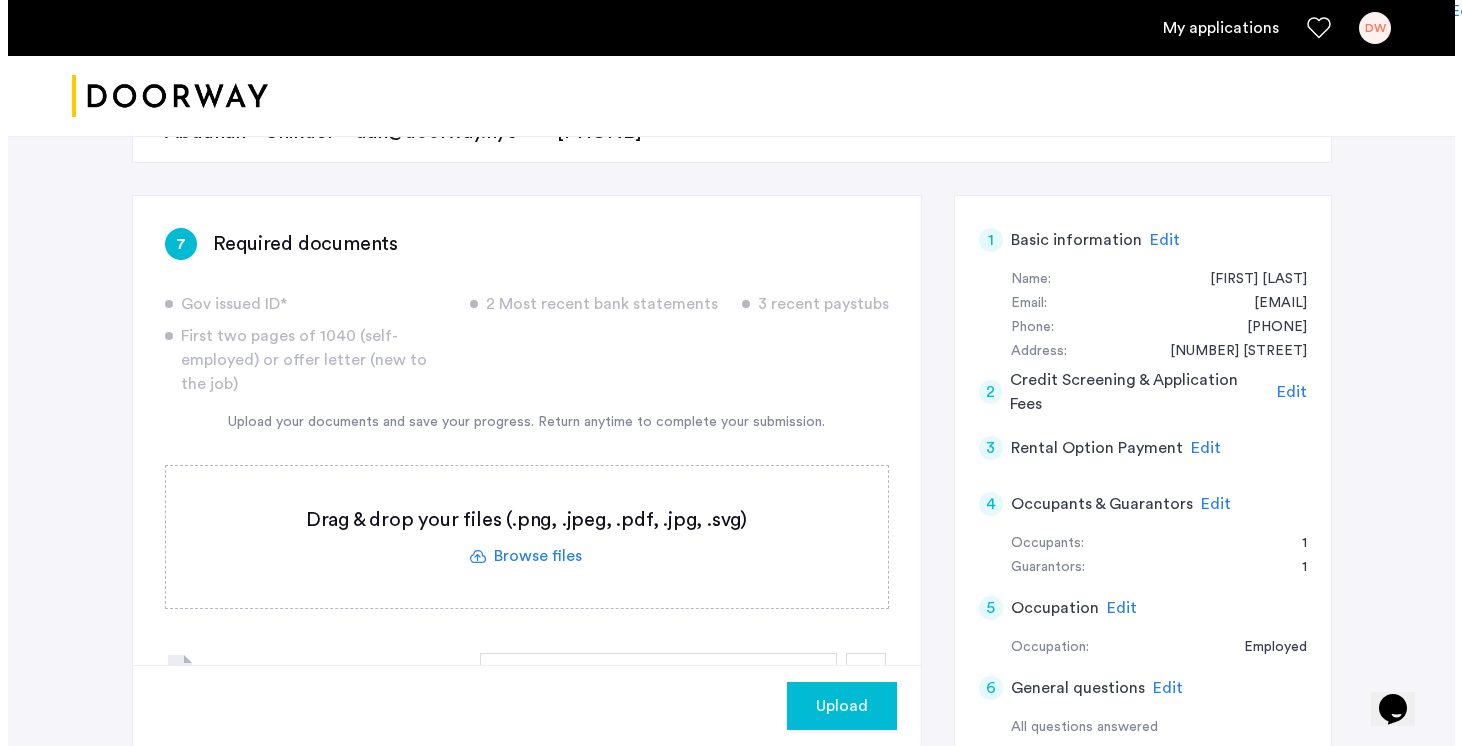 scroll, scrollTop: 0, scrollLeft: 0, axis: both 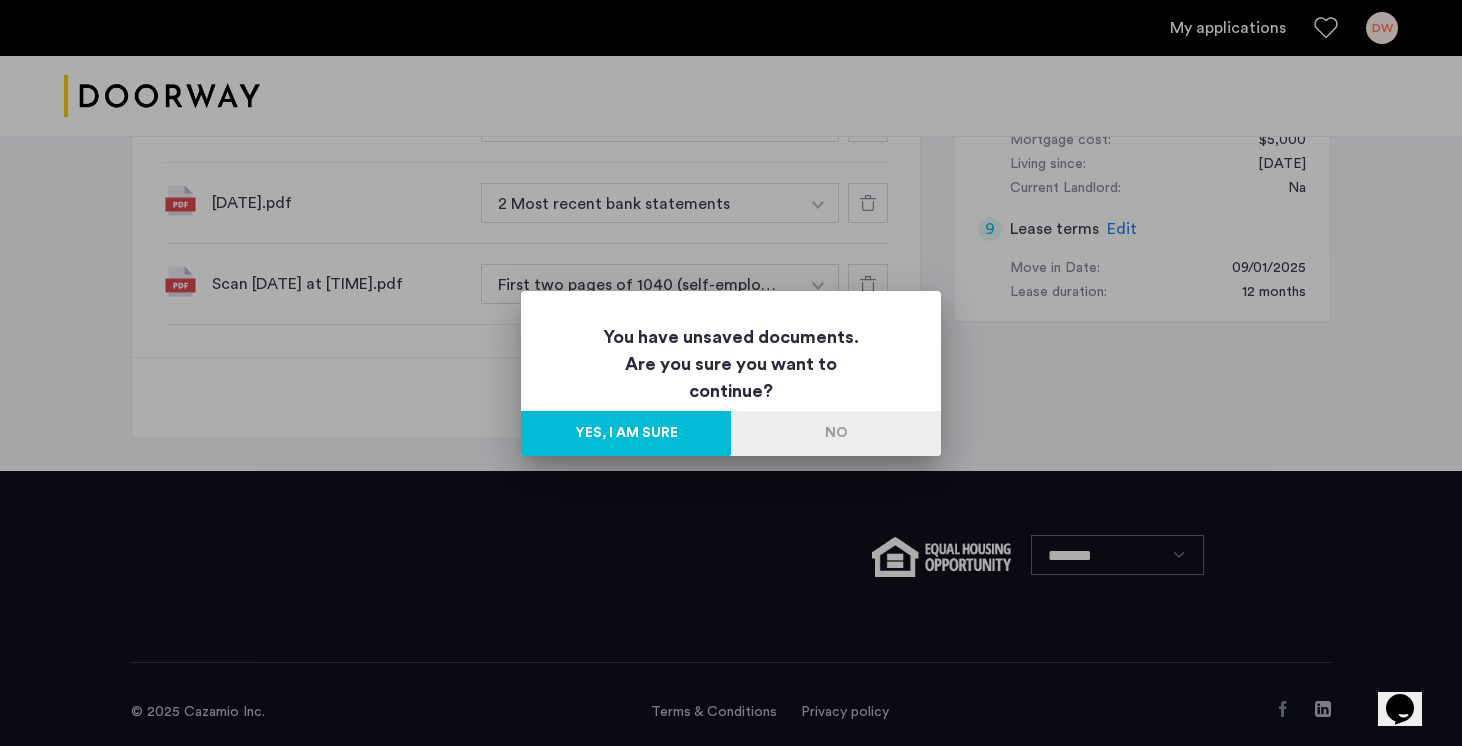 click on "No" at bounding box center [836, 433] 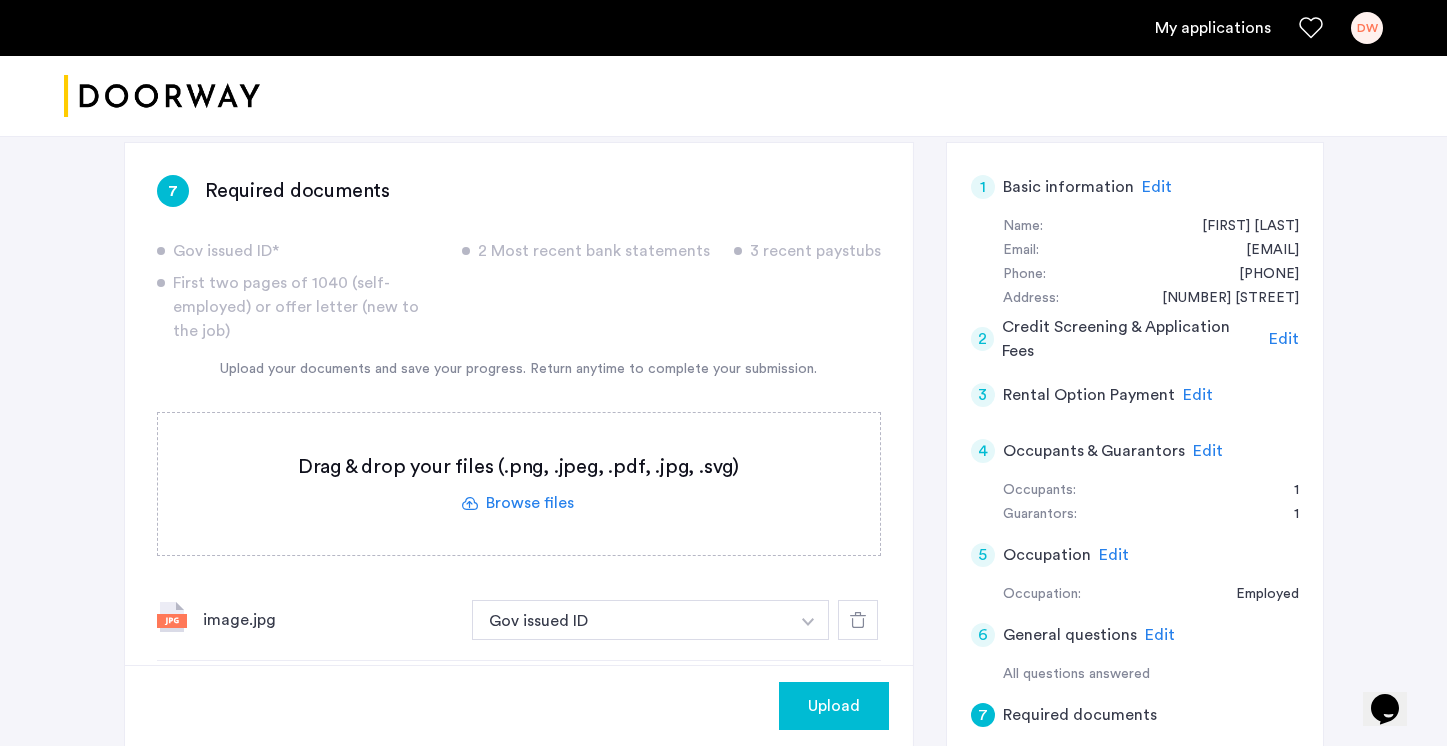 scroll, scrollTop: 310, scrollLeft: 0, axis: vertical 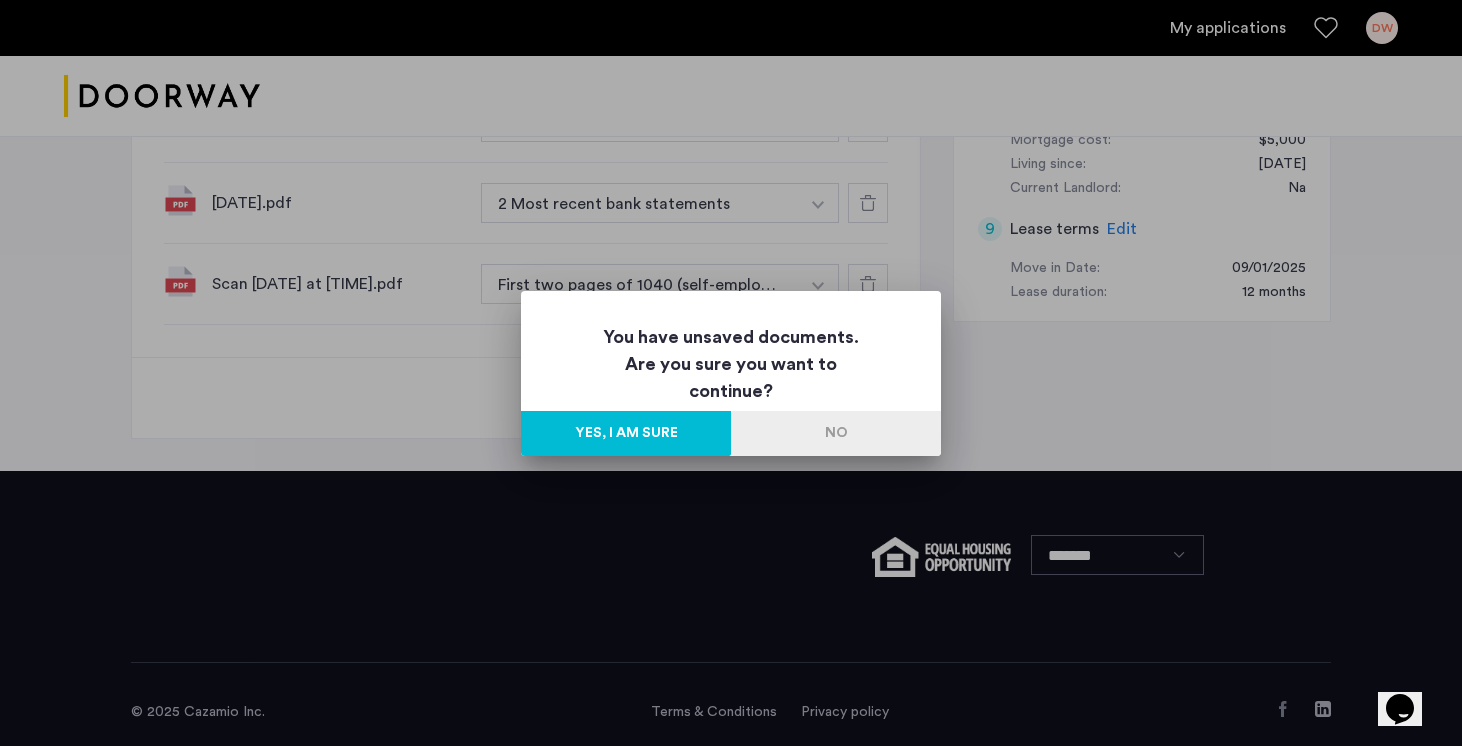 click on "No" at bounding box center [836, 433] 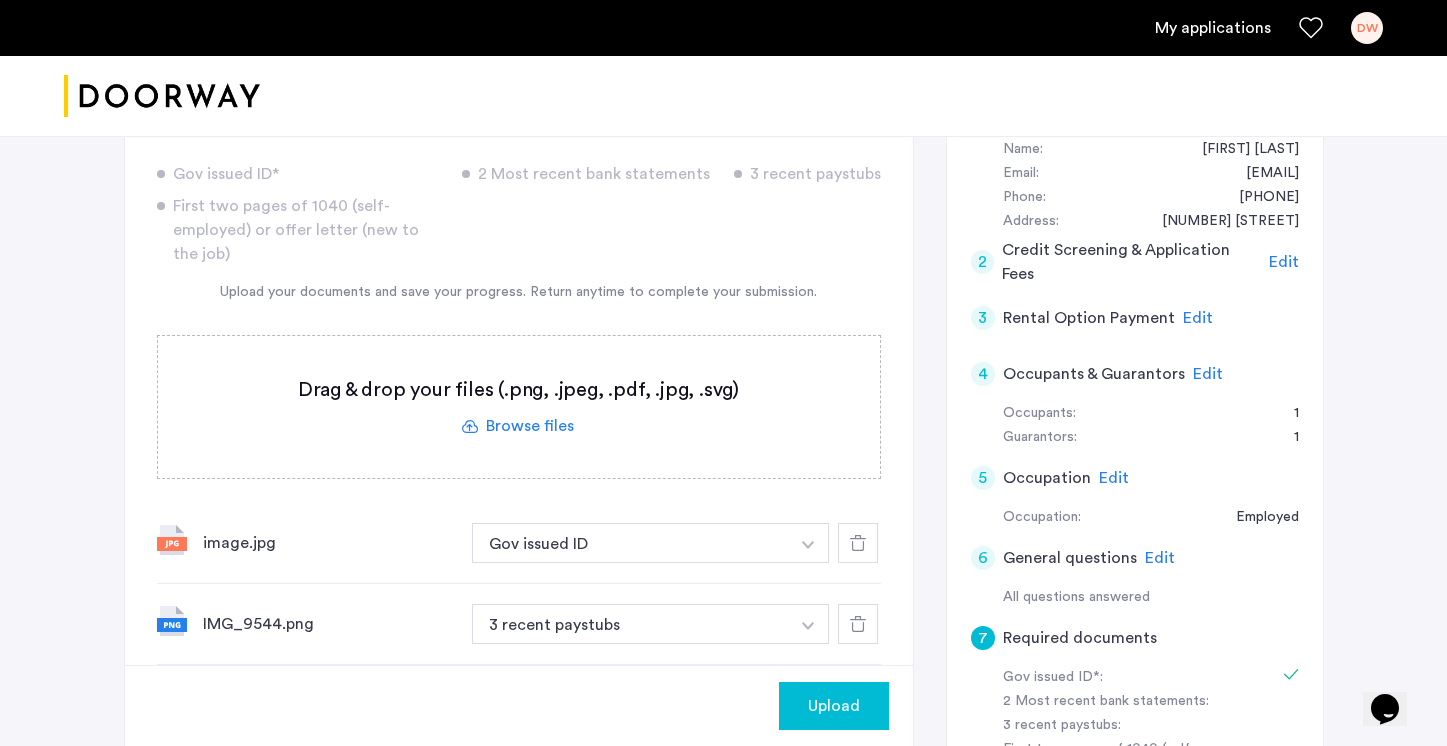 scroll, scrollTop: 394, scrollLeft: 0, axis: vertical 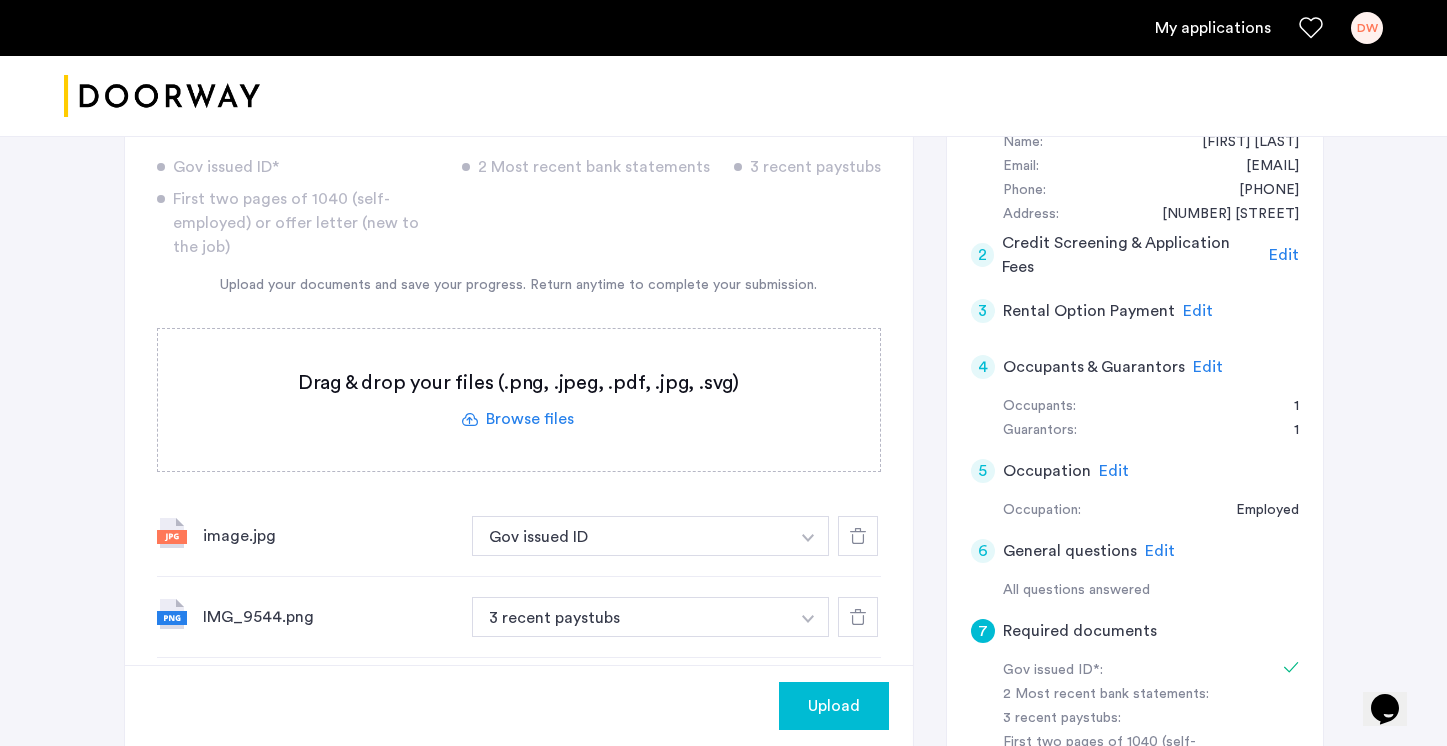 click 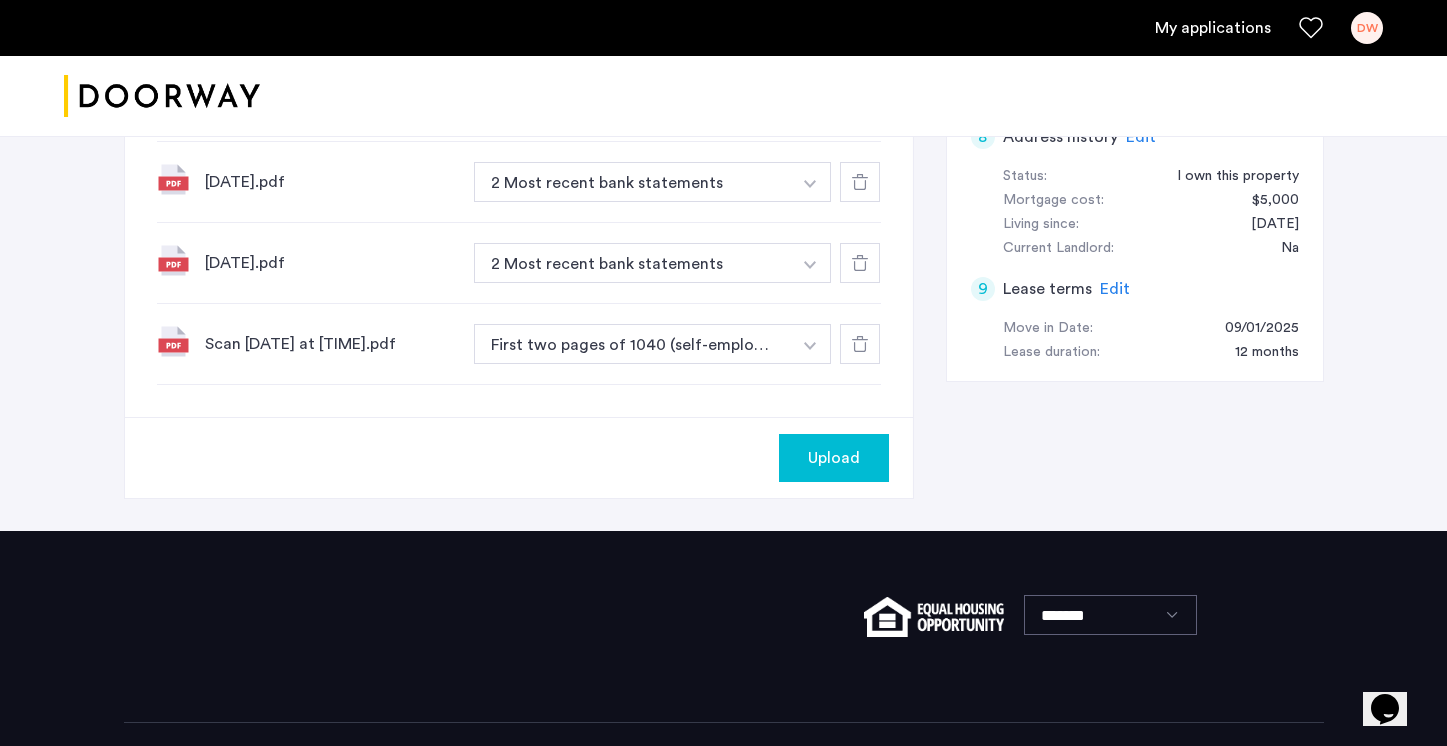 scroll, scrollTop: 1089, scrollLeft: 0, axis: vertical 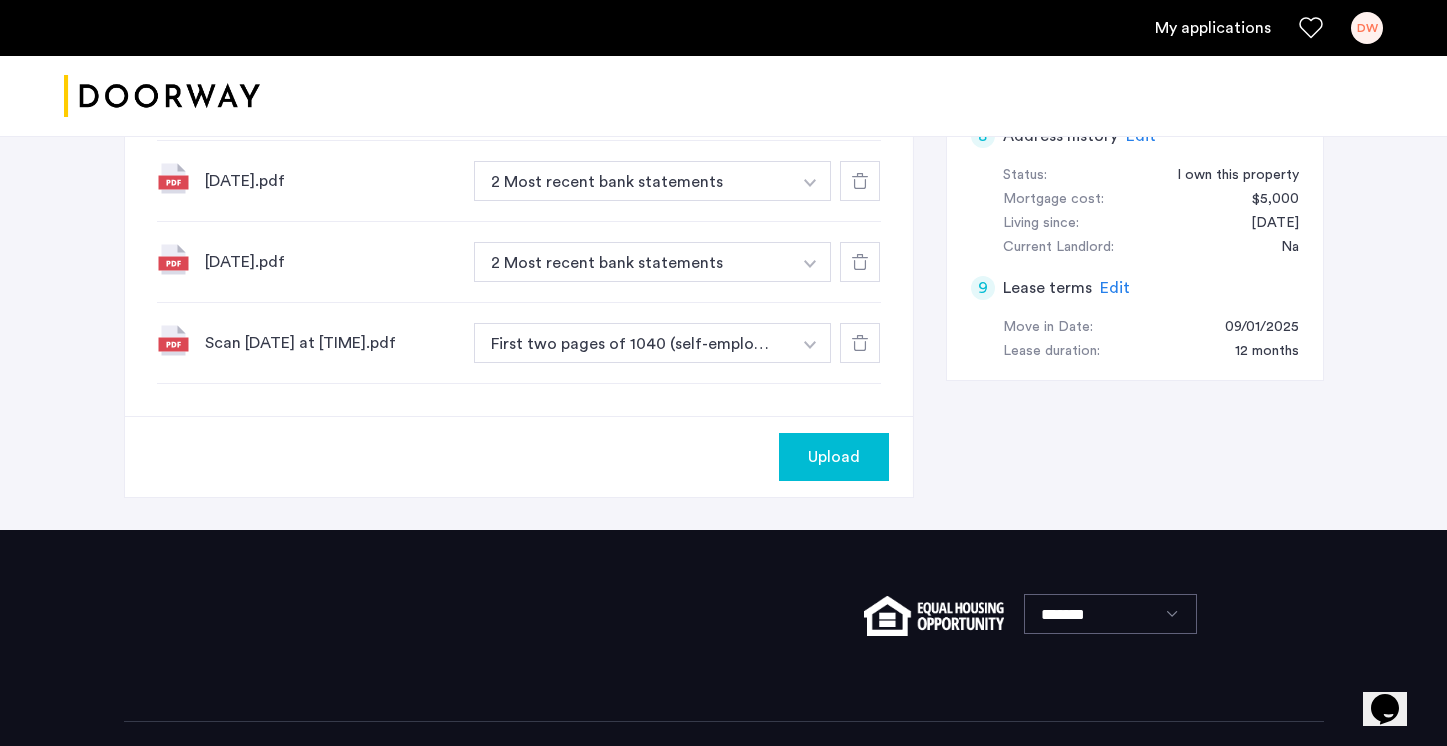 click on "Upload" 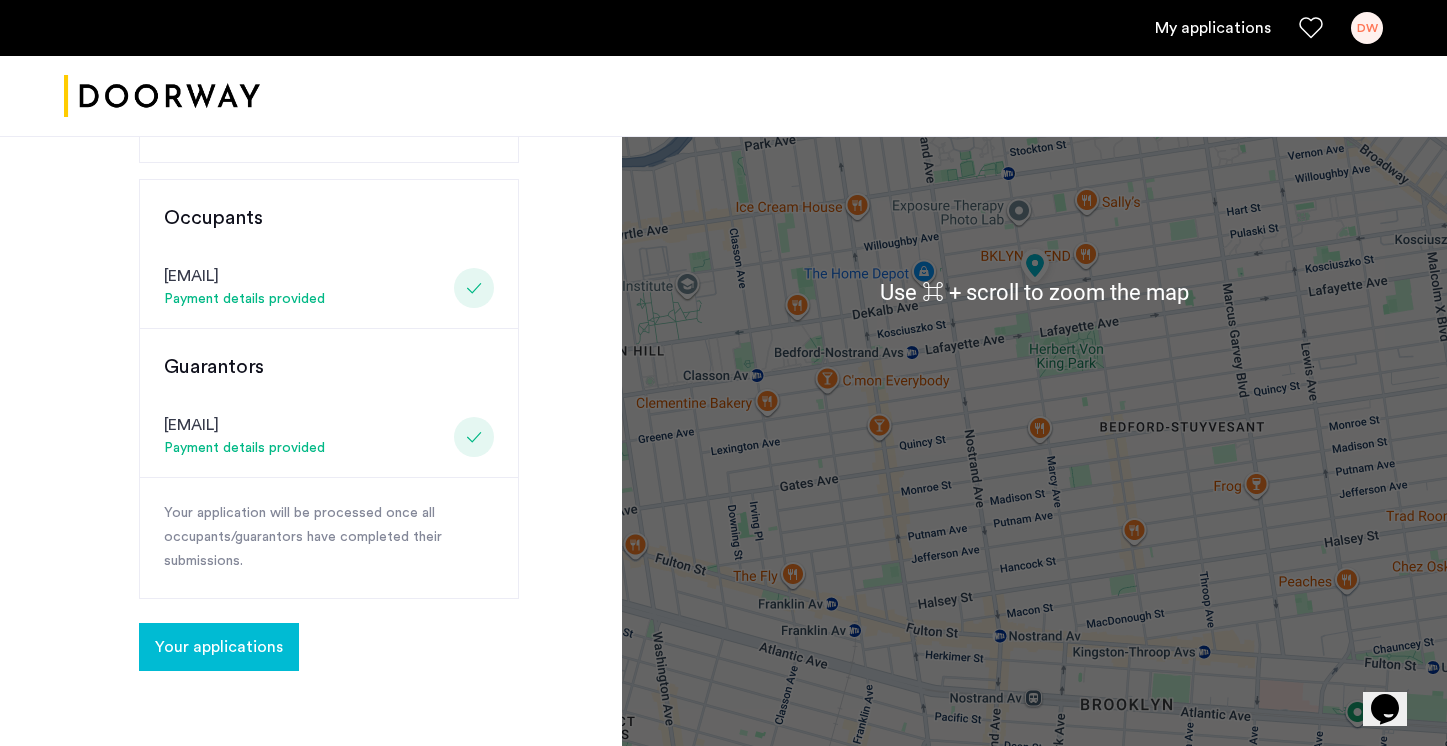 scroll, scrollTop: 449, scrollLeft: 0, axis: vertical 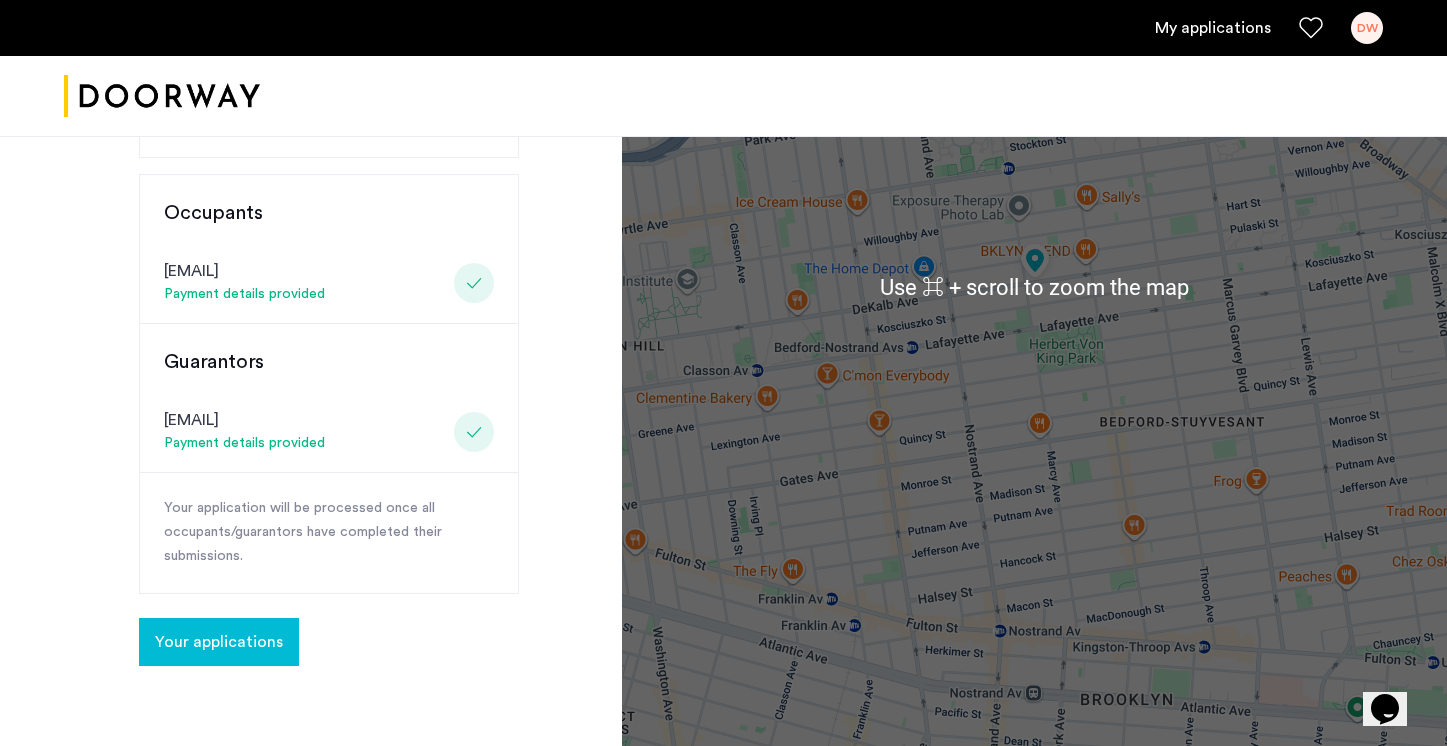 click on "Your applications" 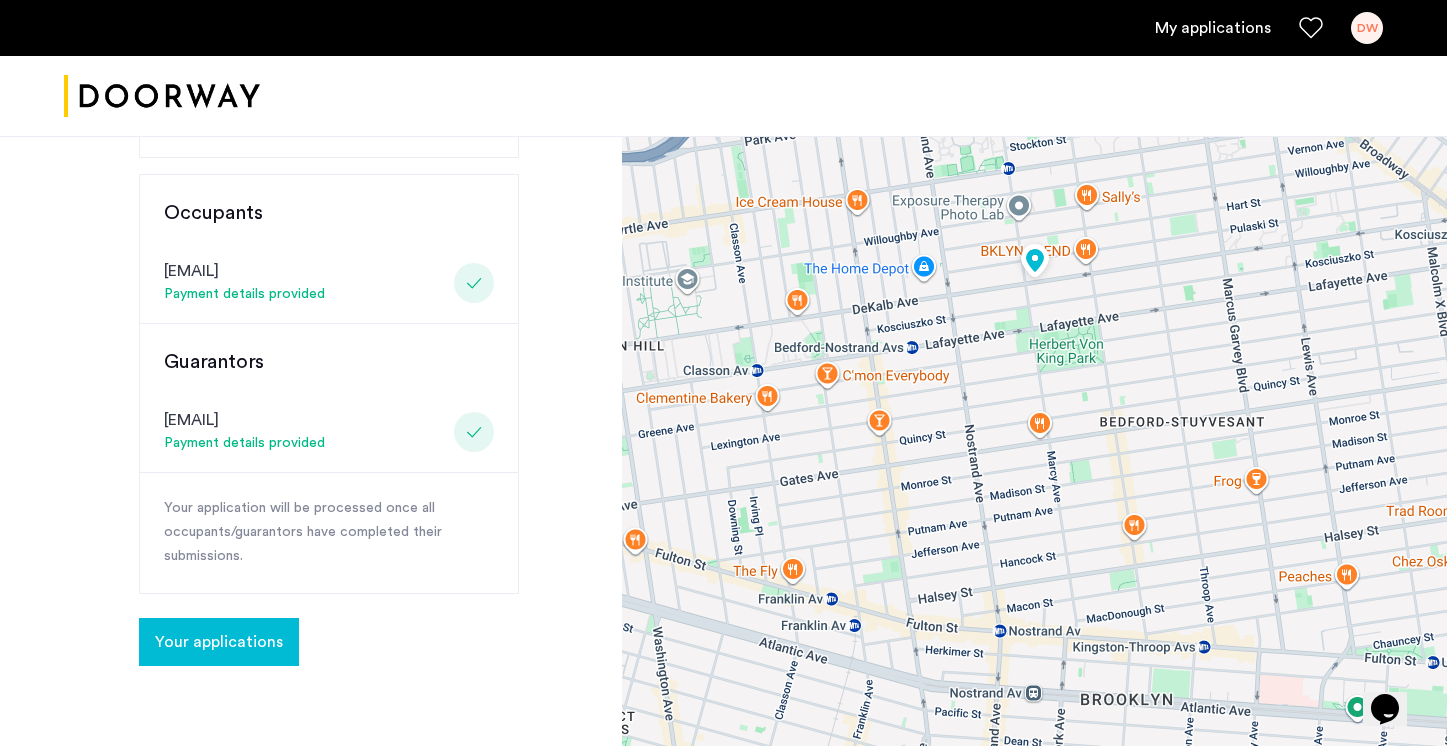 scroll, scrollTop: 0, scrollLeft: 0, axis: both 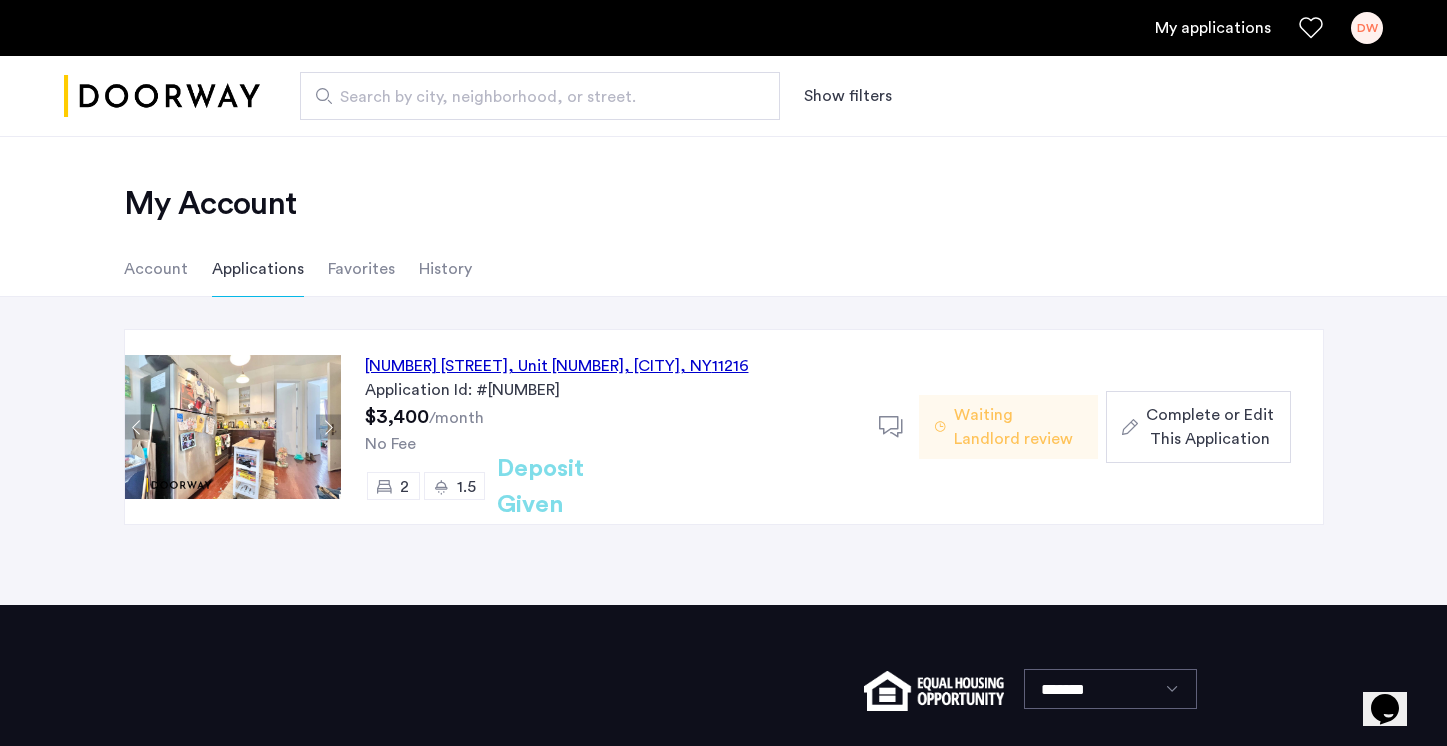 click on "Complete or Edit This Application" 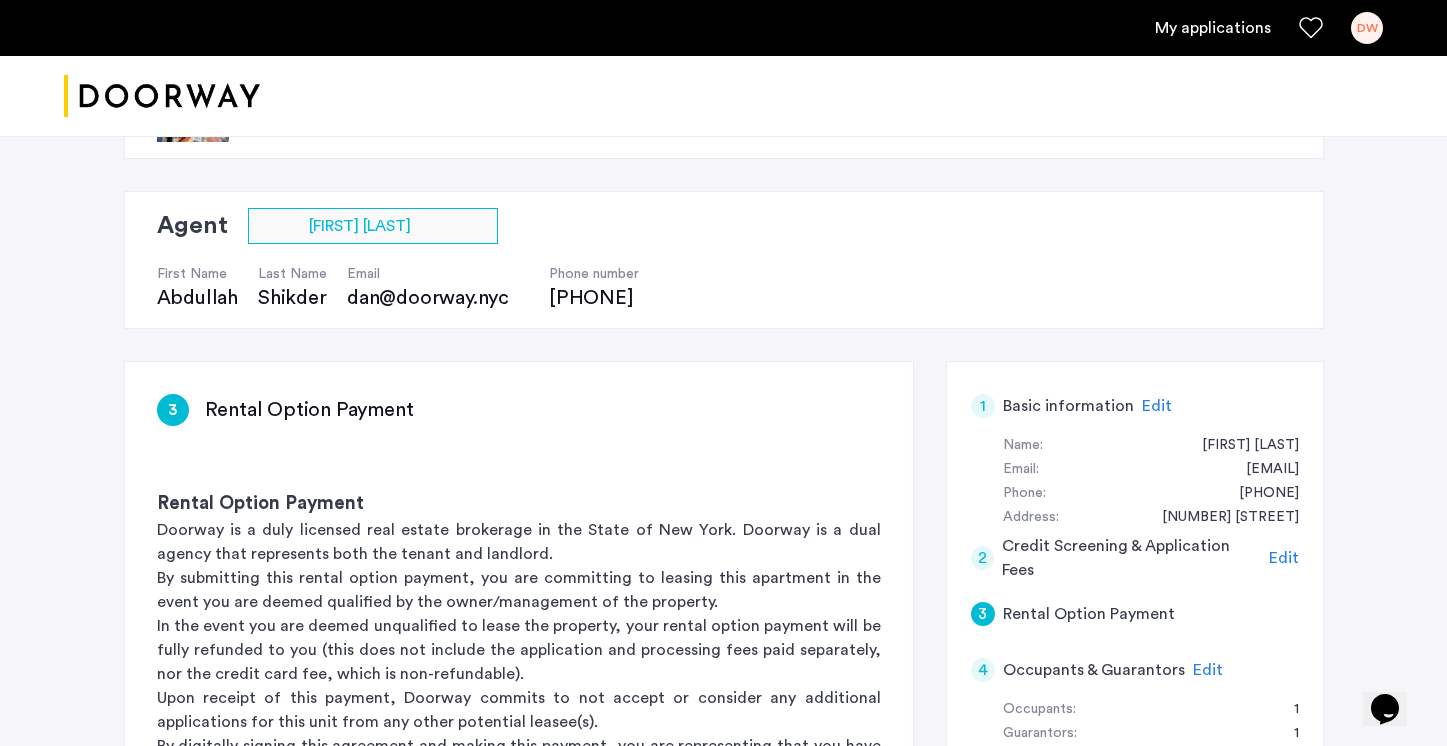scroll, scrollTop: 92, scrollLeft: 0, axis: vertical 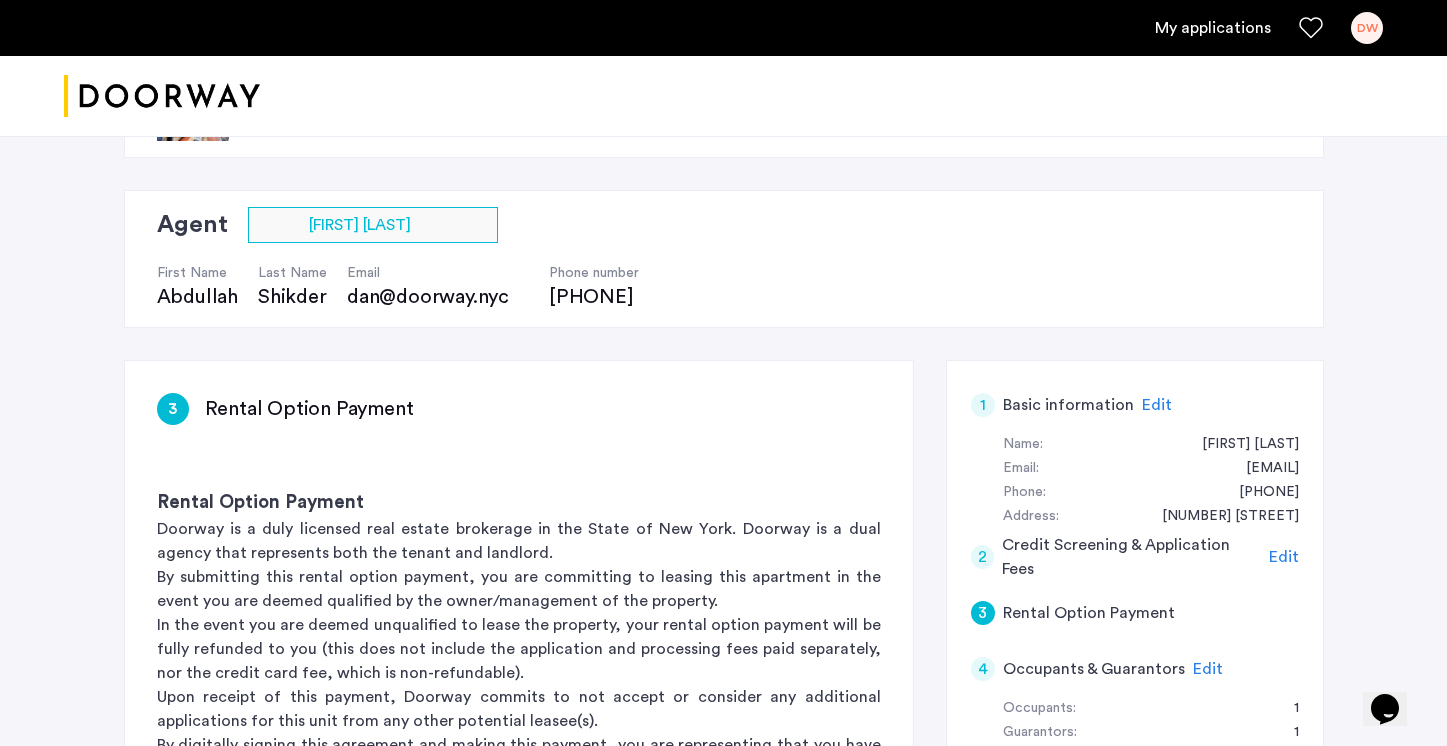 click on "Edit" 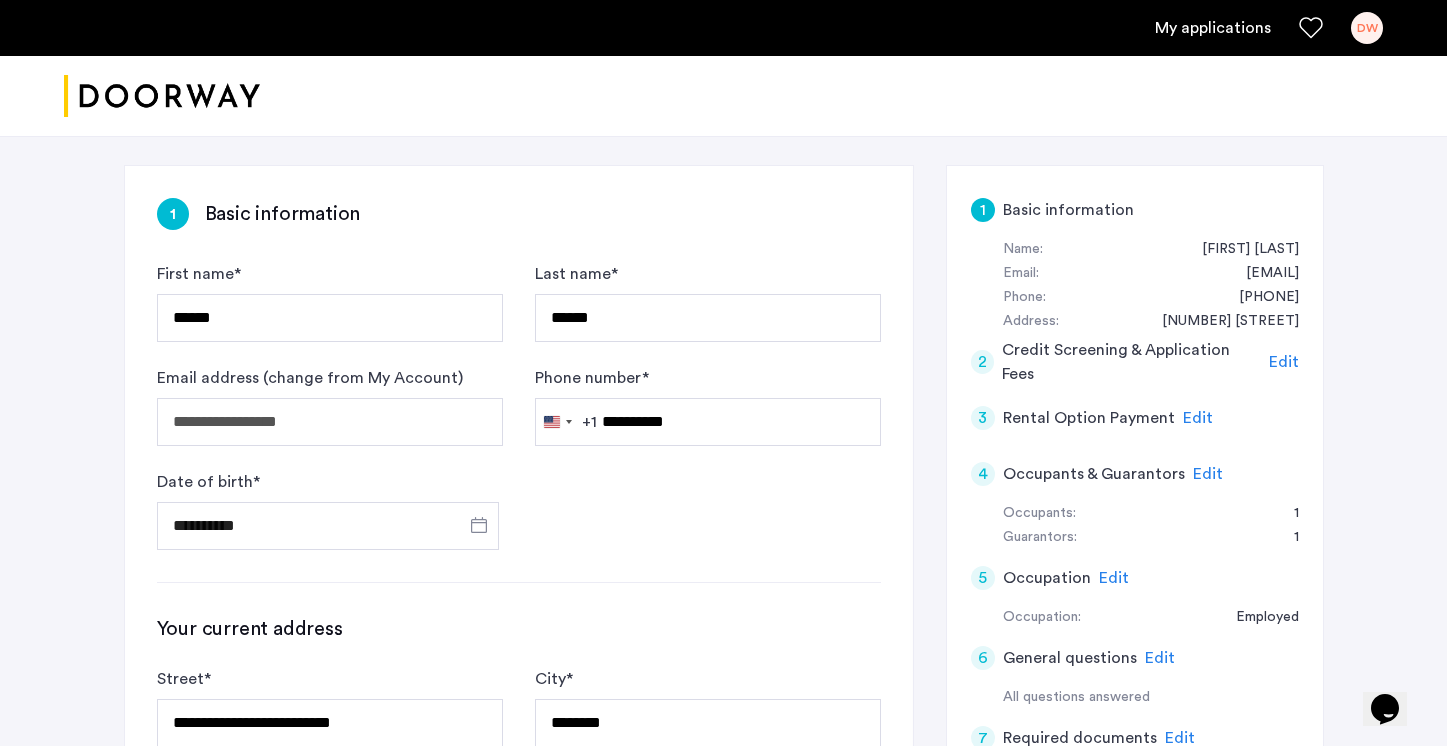 scroll, scrollTop: 286, scrollLeft: 0, axis: vertical 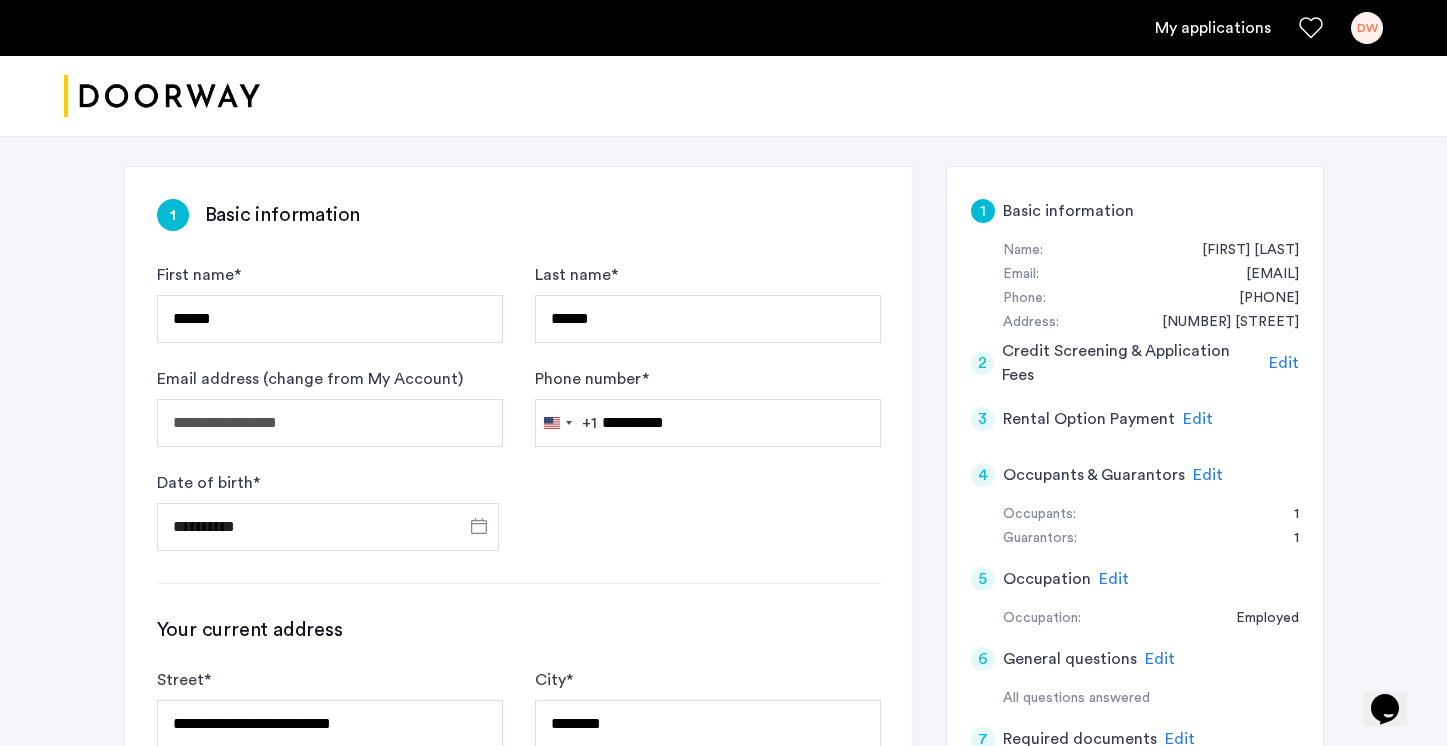 click on "Edit" 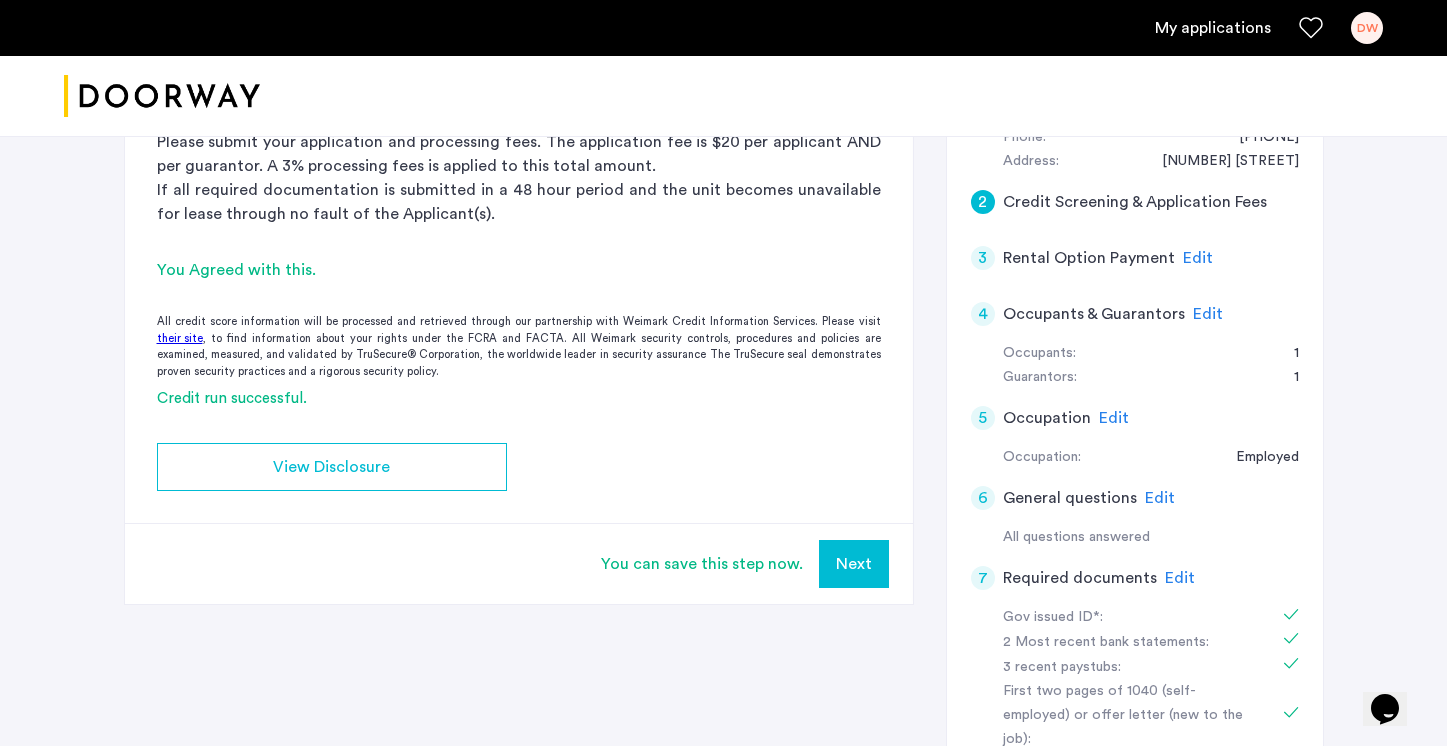 scroll, scrollTop: 448, scrollLeft: 0, axis: vertical 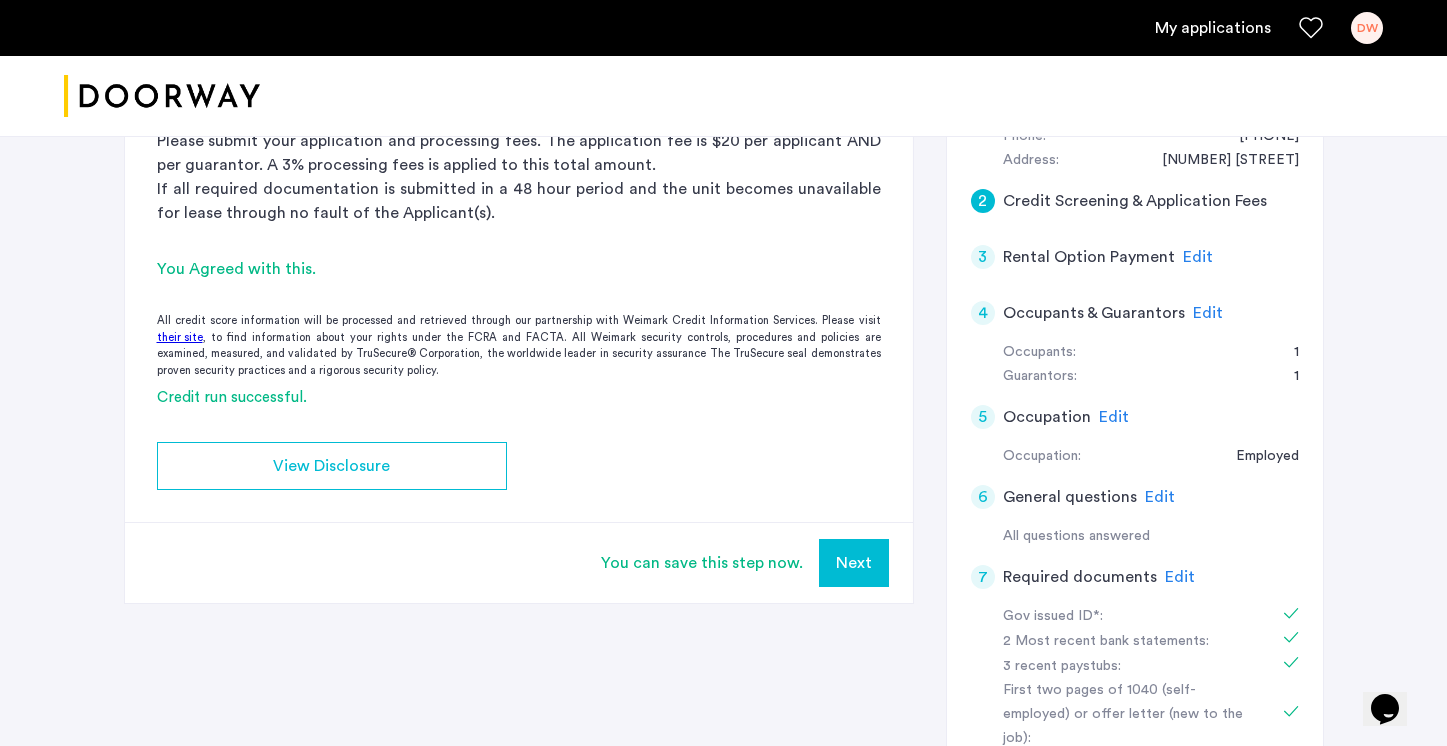 click on "Next" at bounding box center [854, 563] 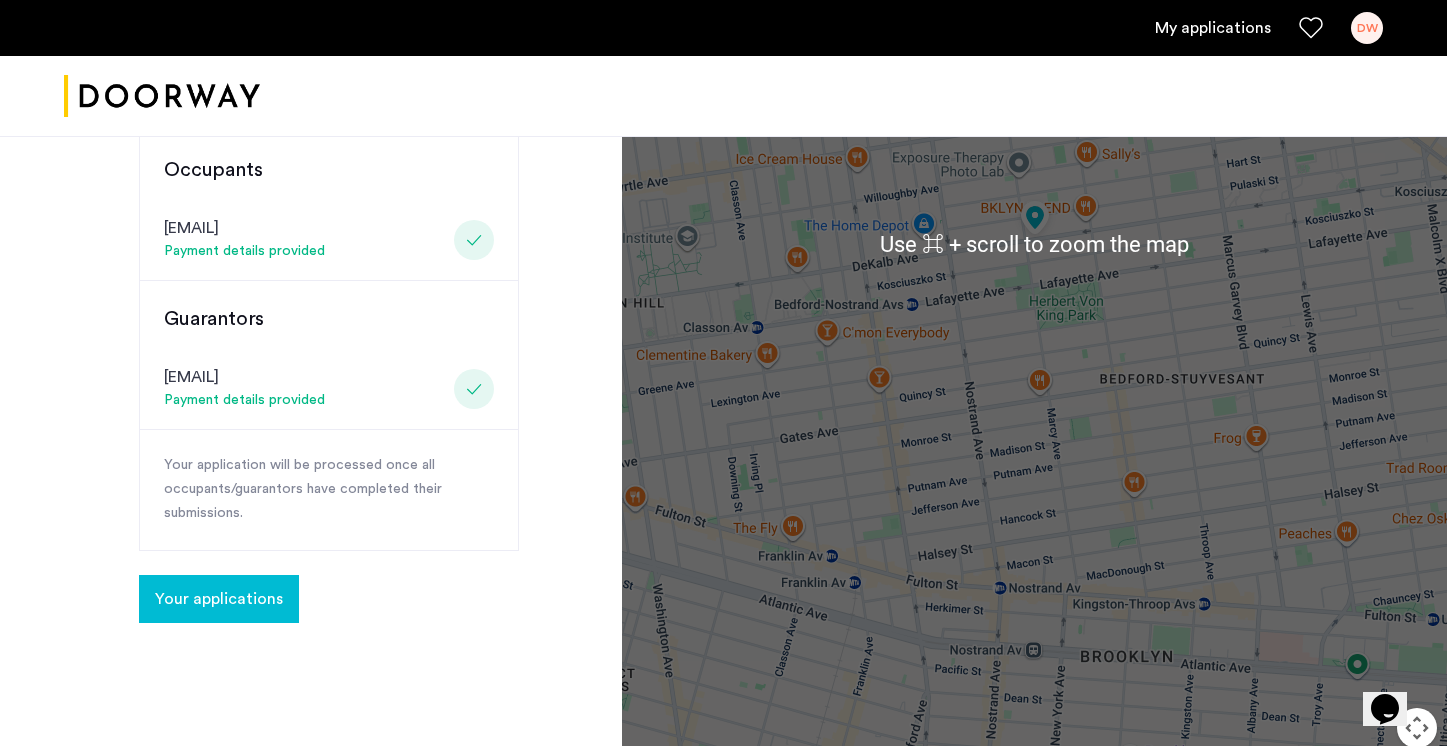 scroll, scrollTop: 496, scrollLeft: 0, axis: vertical 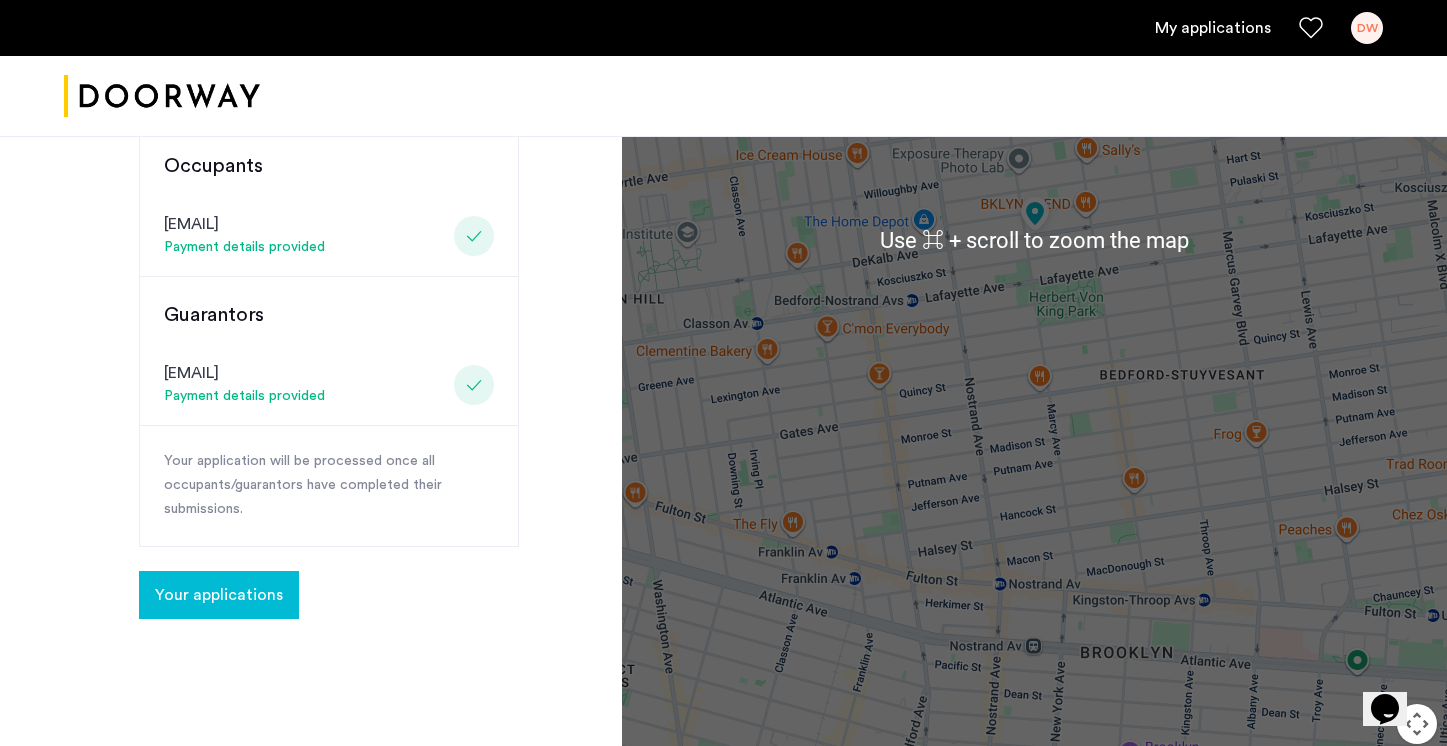 click on "Your applications" 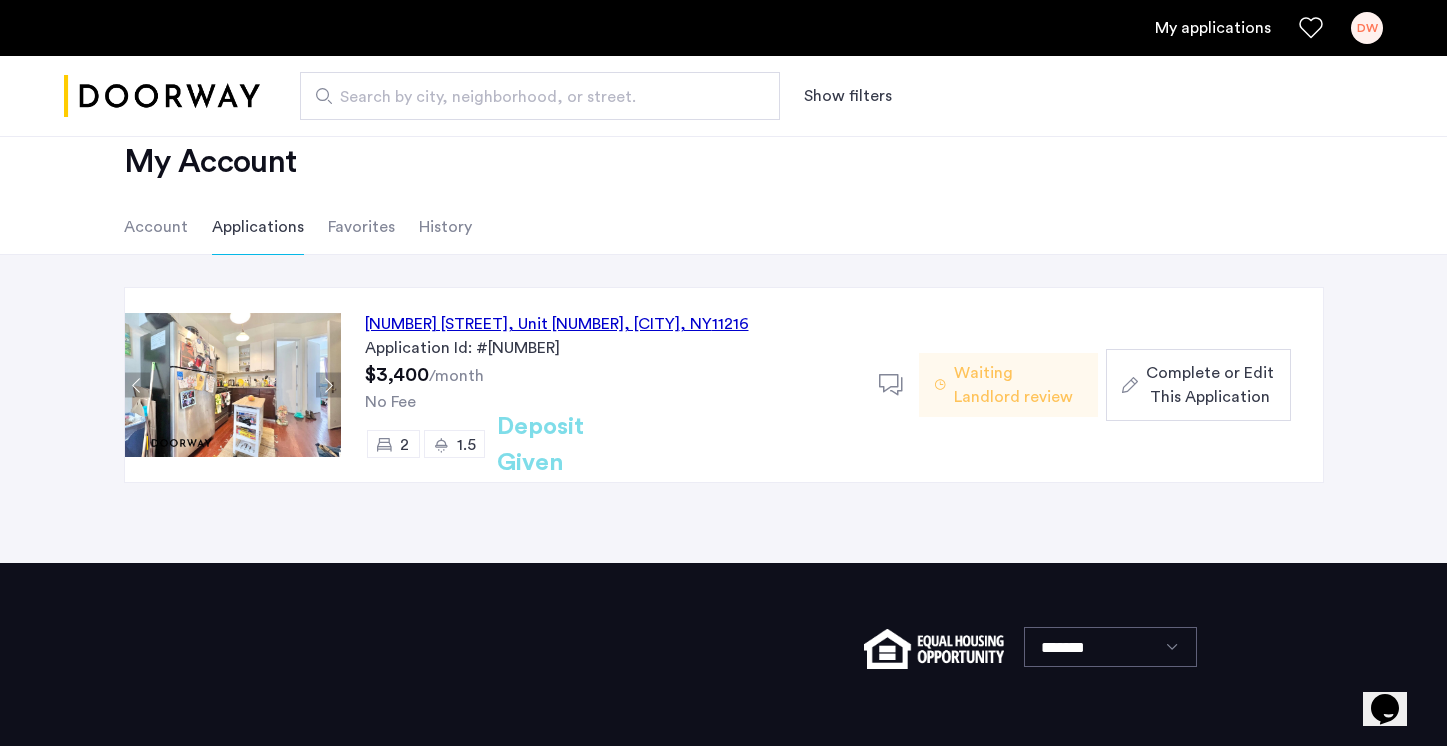 scroll, scrollTop: 42, scrollLeft: 0, axis: vertical 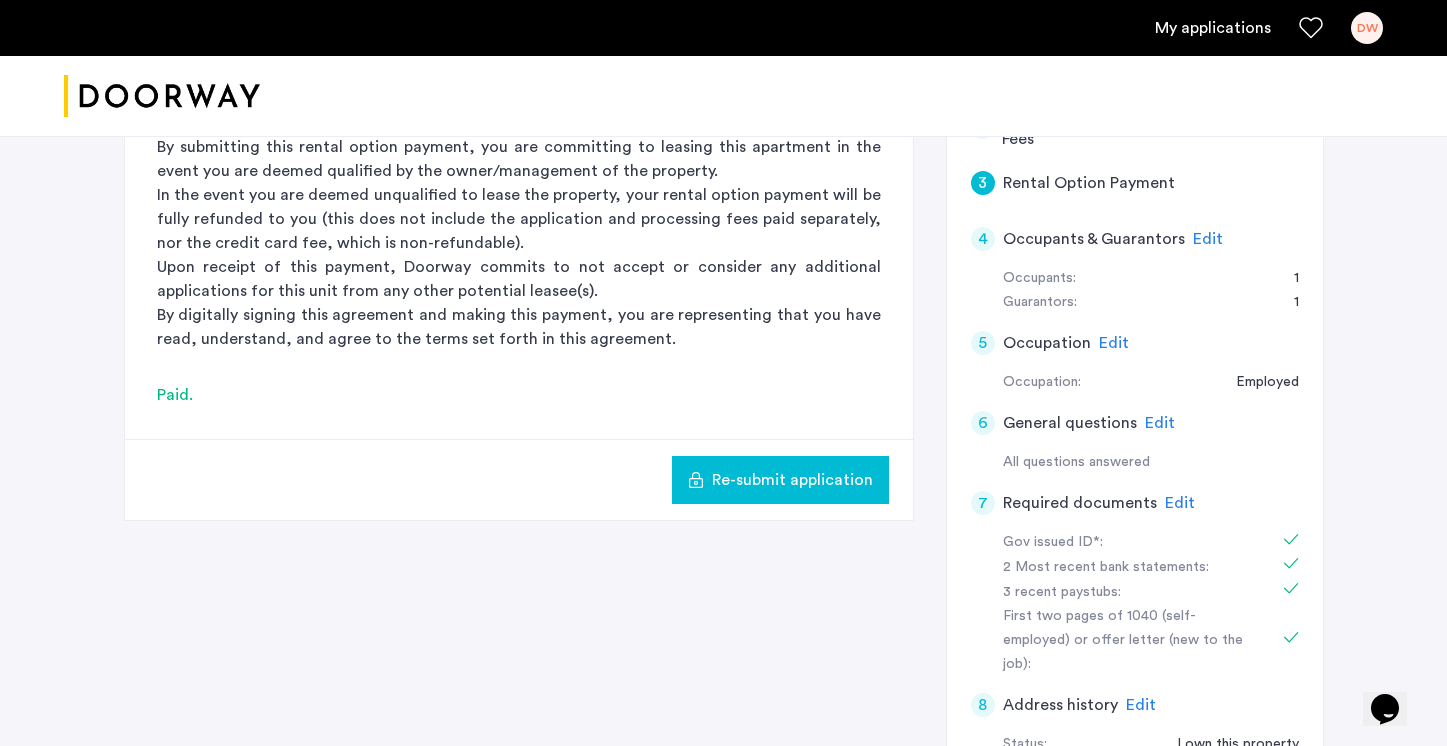 click on "Edit" 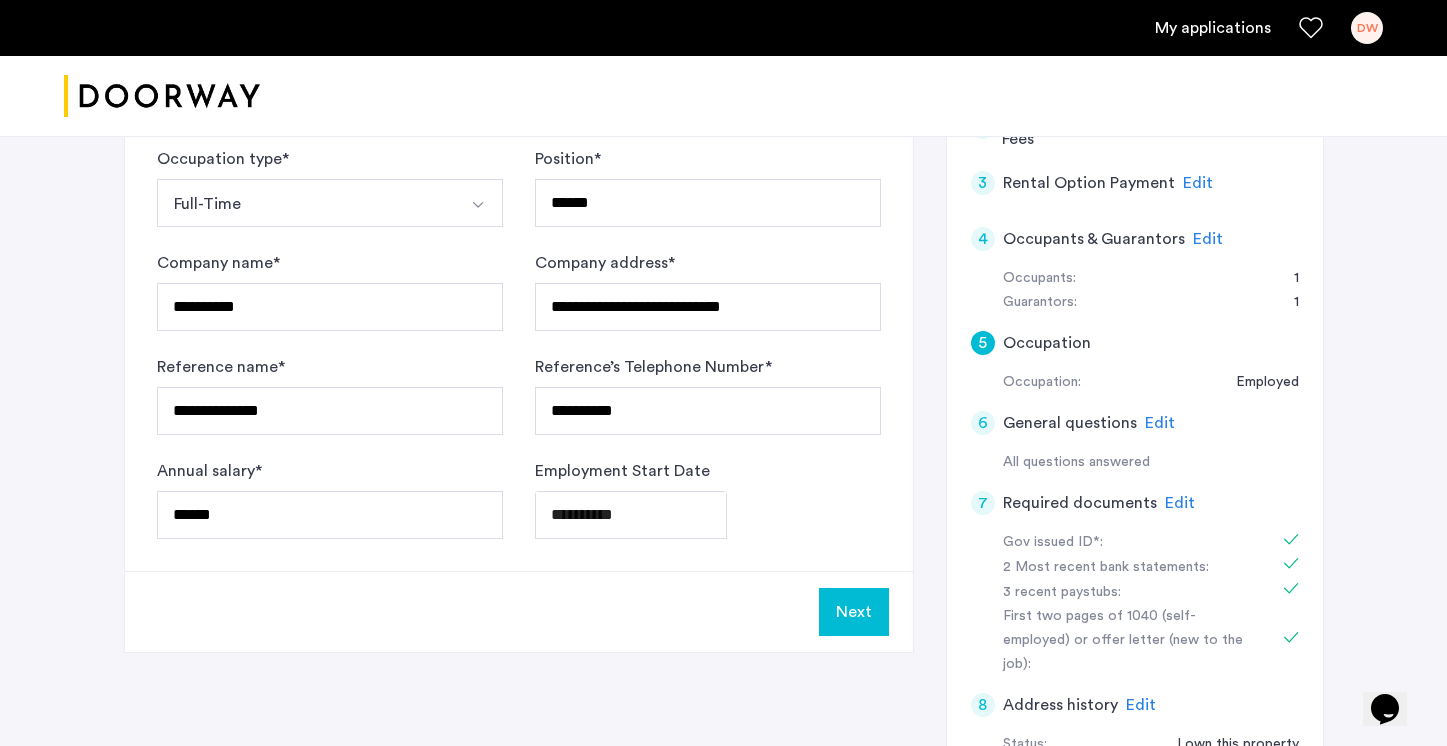 click on "Edit" 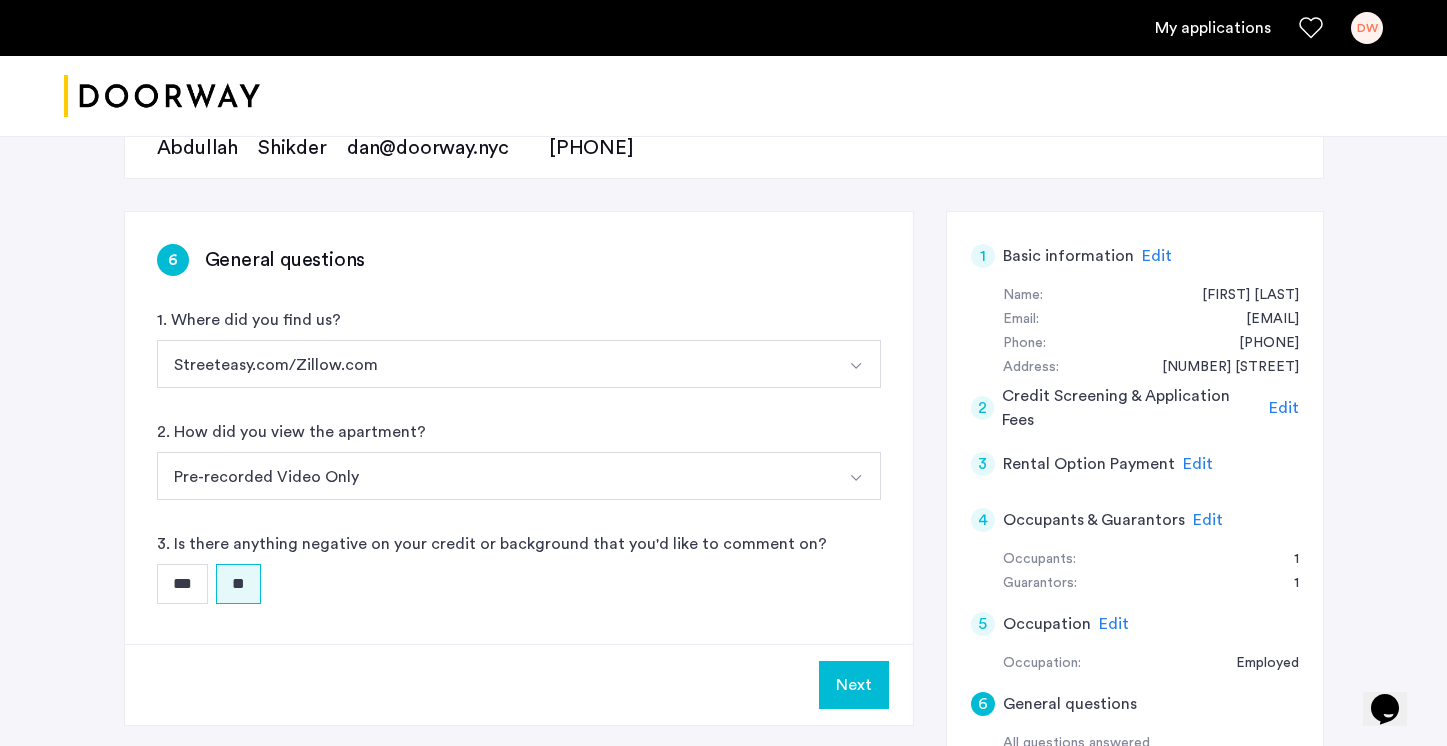 scroll, scrollTop: 240, scrollLeft: 0, axis: vertical 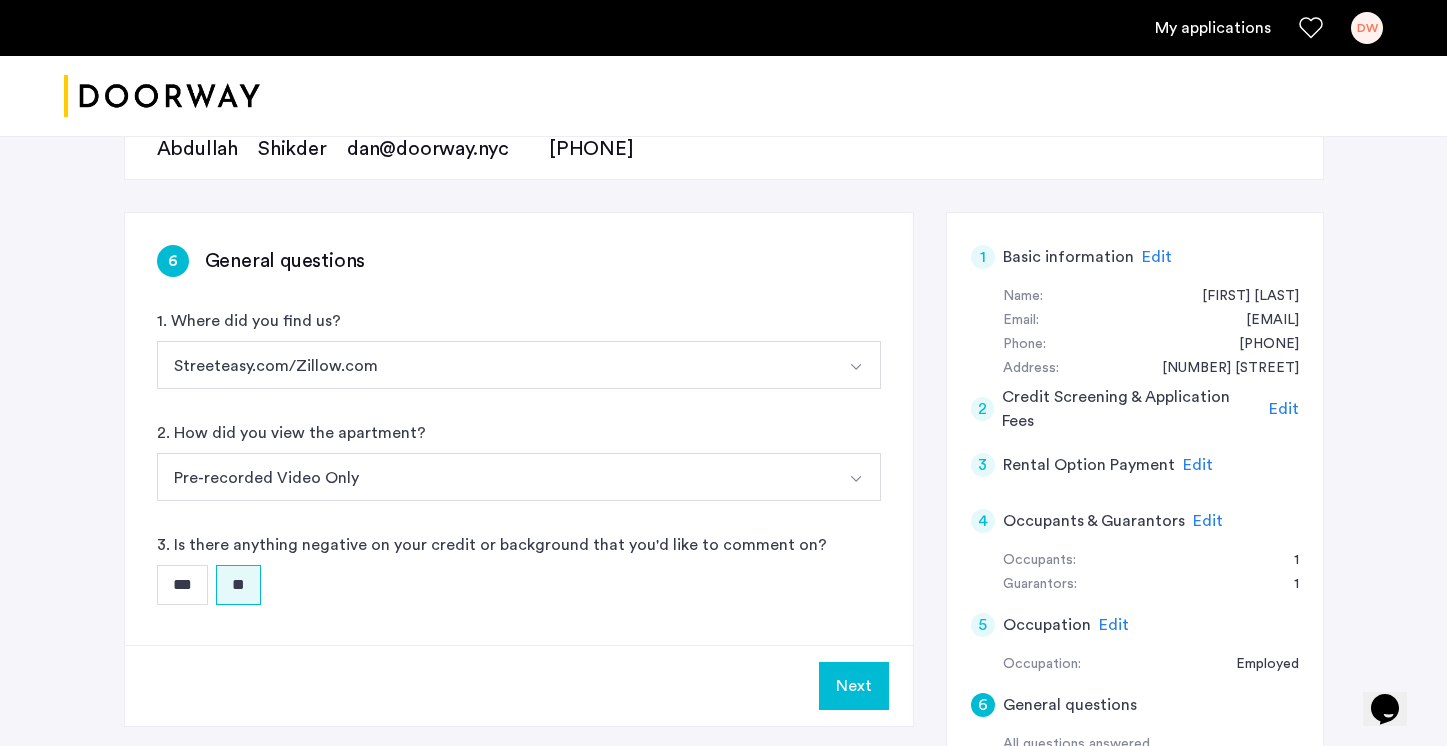 click on "Edit" 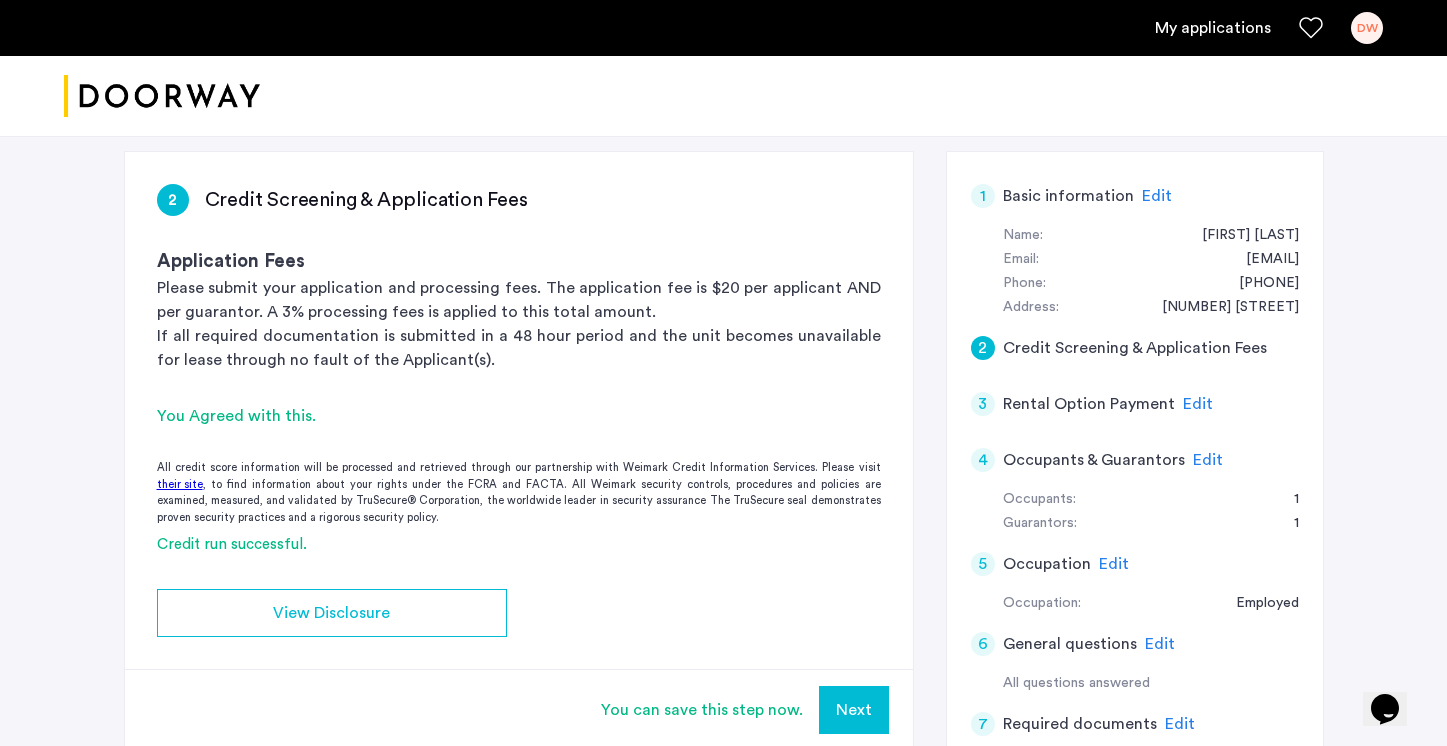 scroll, scrollTop: 297, scrollLeft: 0, axis: vertical 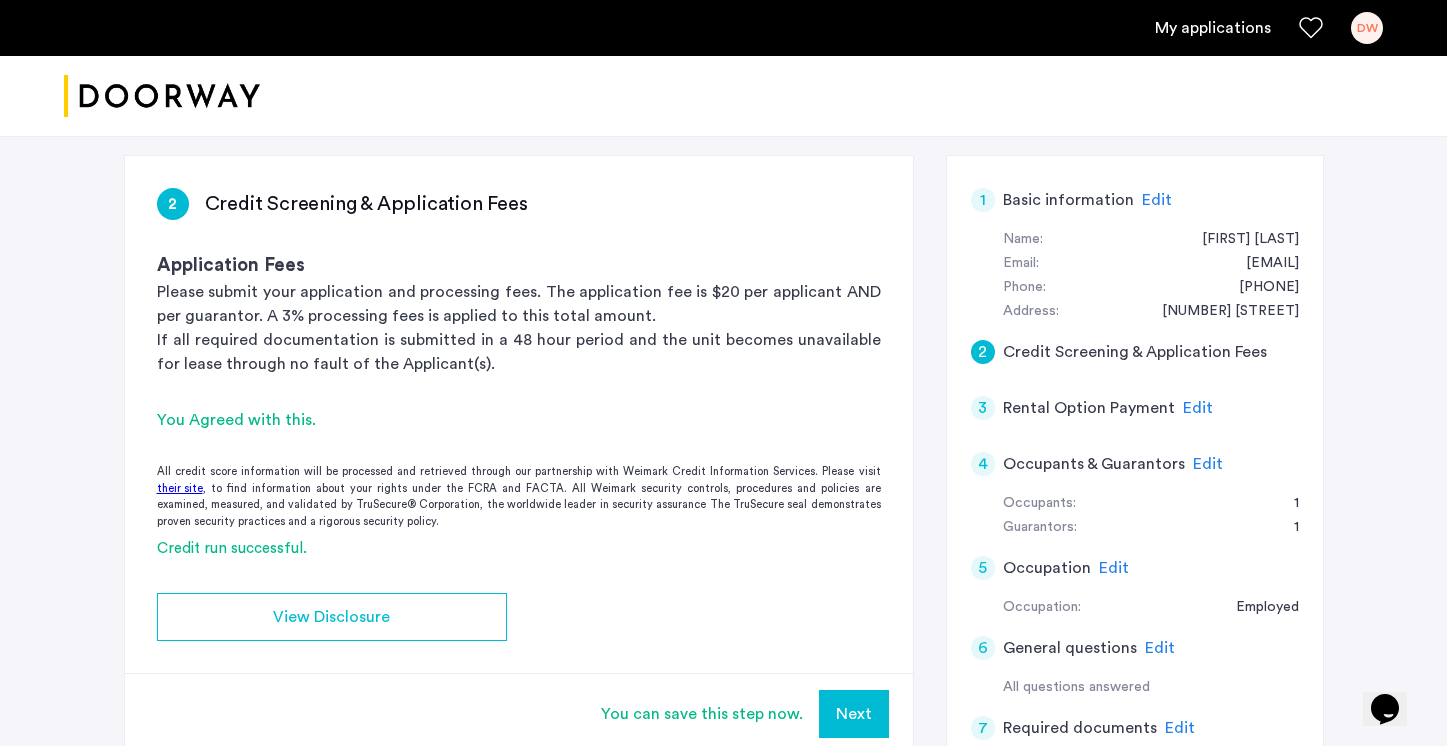 click on "Edit" 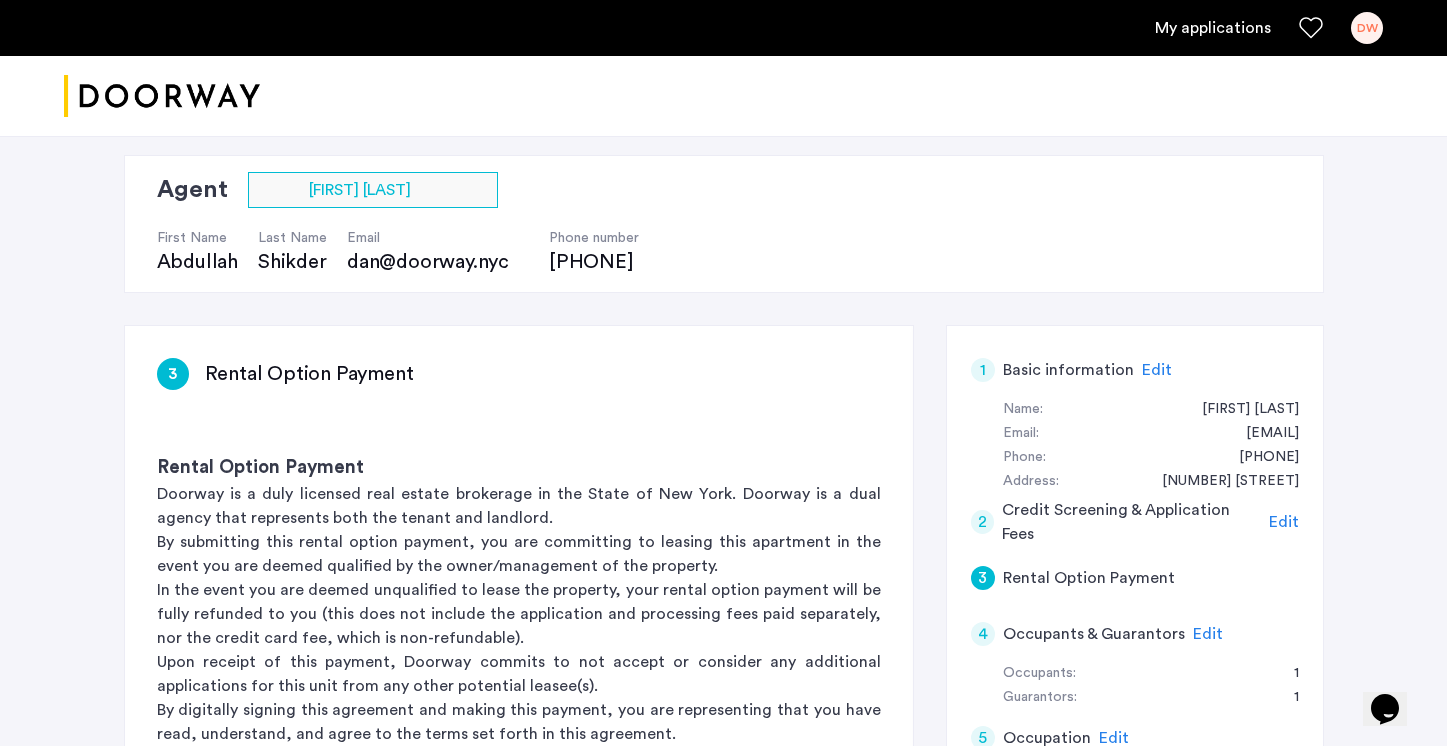 scroll, scrollTop: 127, scrollLeft: 0, axis: vertical 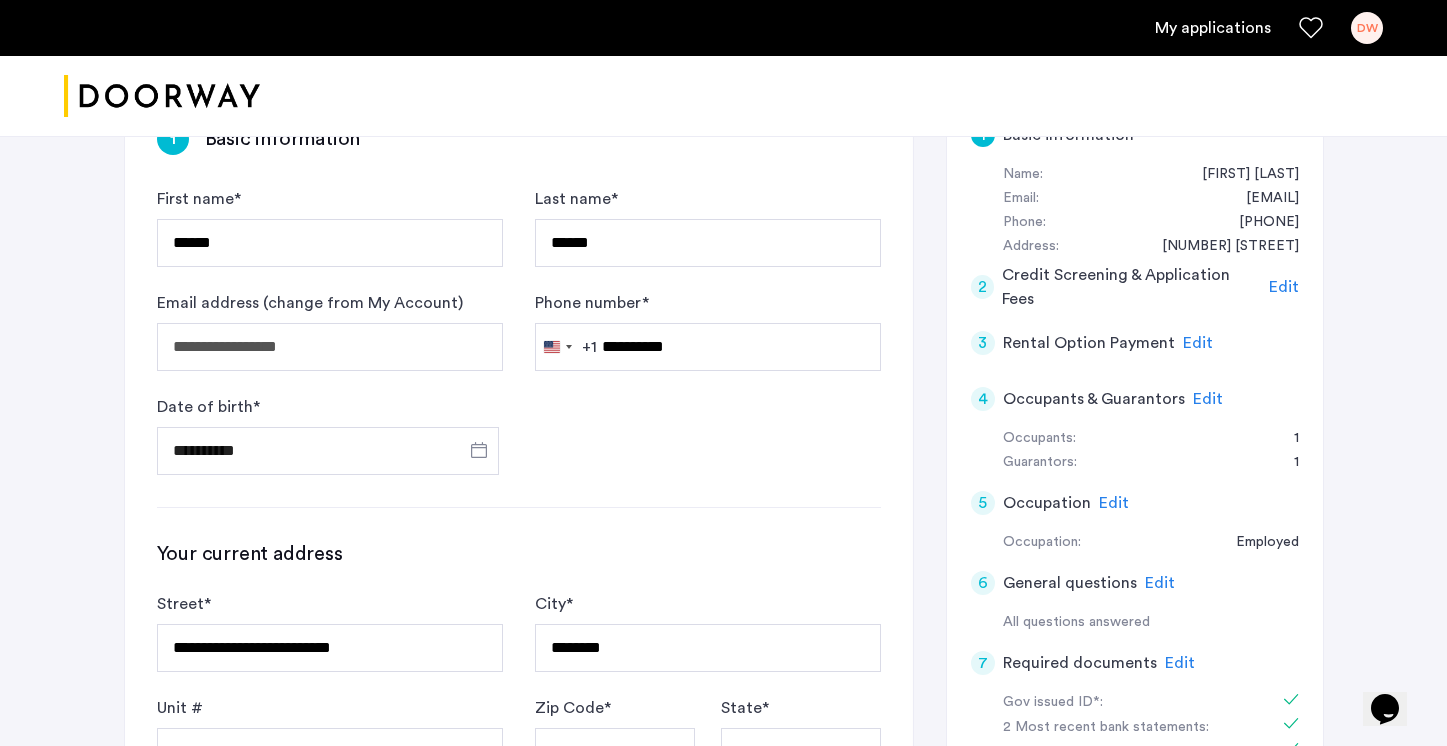 click on "Edit" 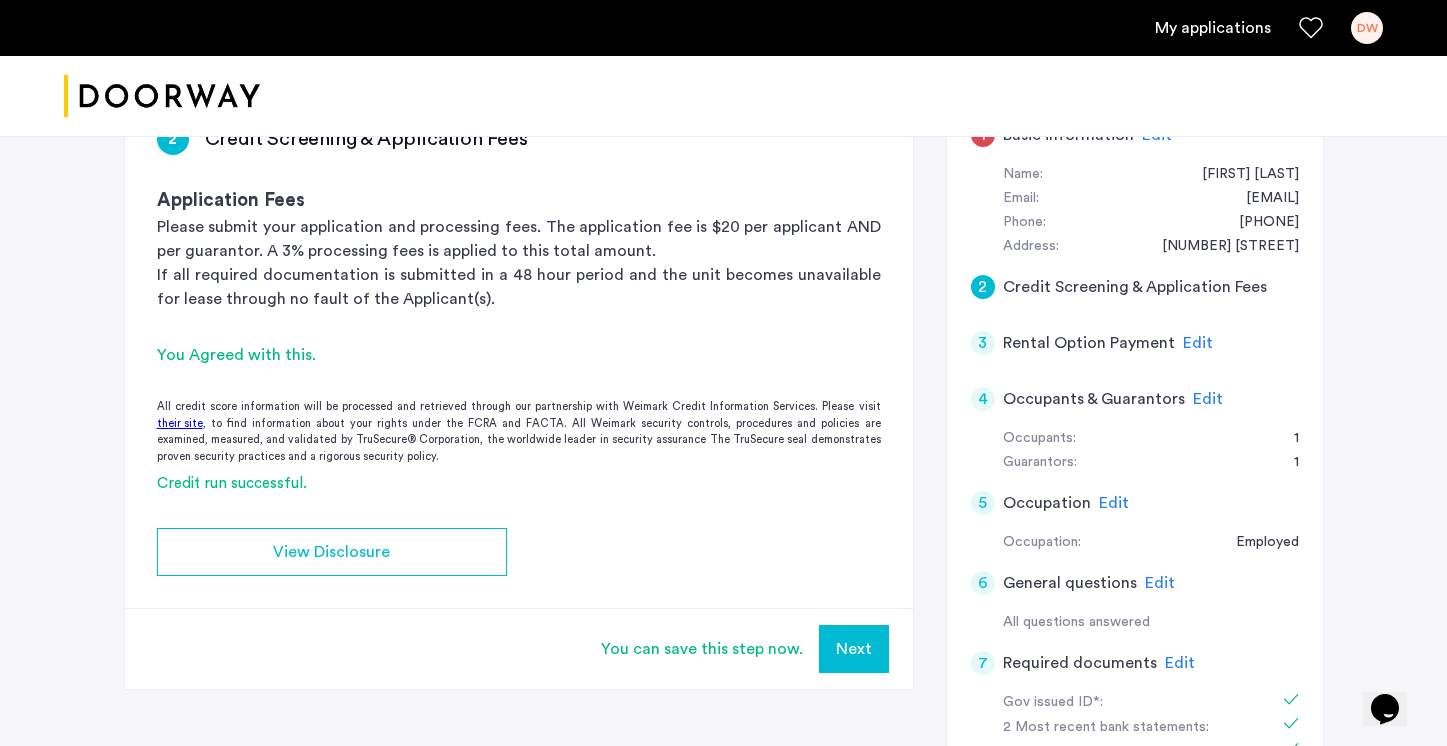 click on "Next" at bounding box center (854, 649) 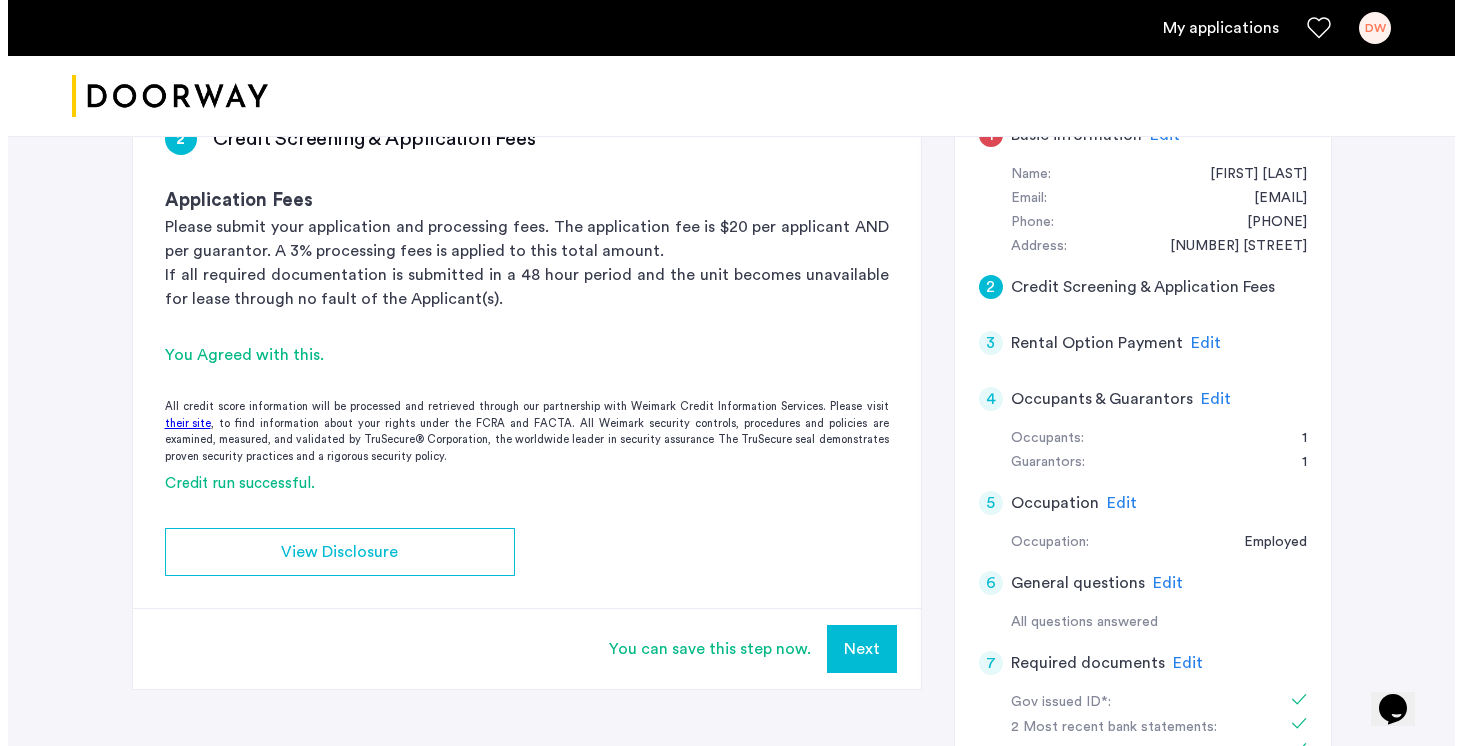 scroll, scrollTop: 0, scrollLeft: 0, axis: both 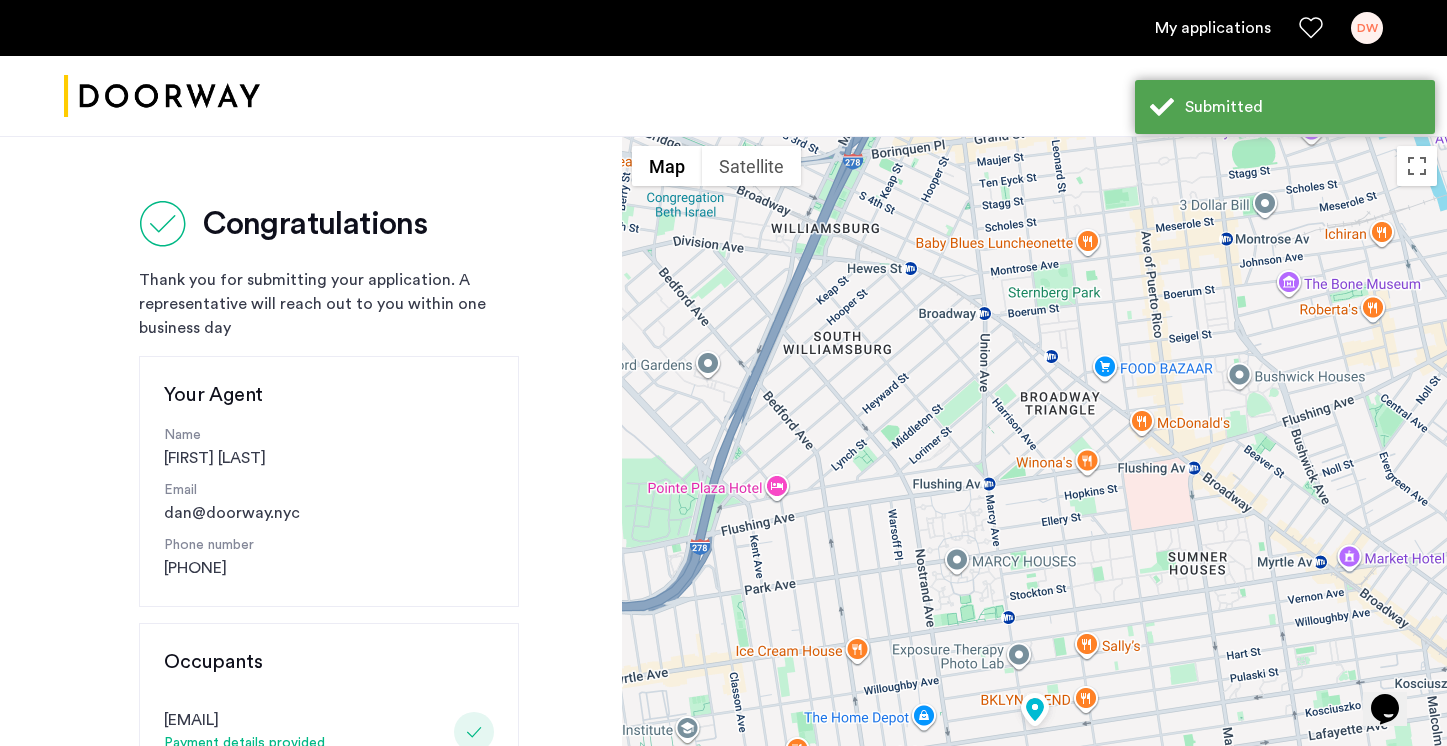 click on "My applications" at bounding box center [1213, 28] 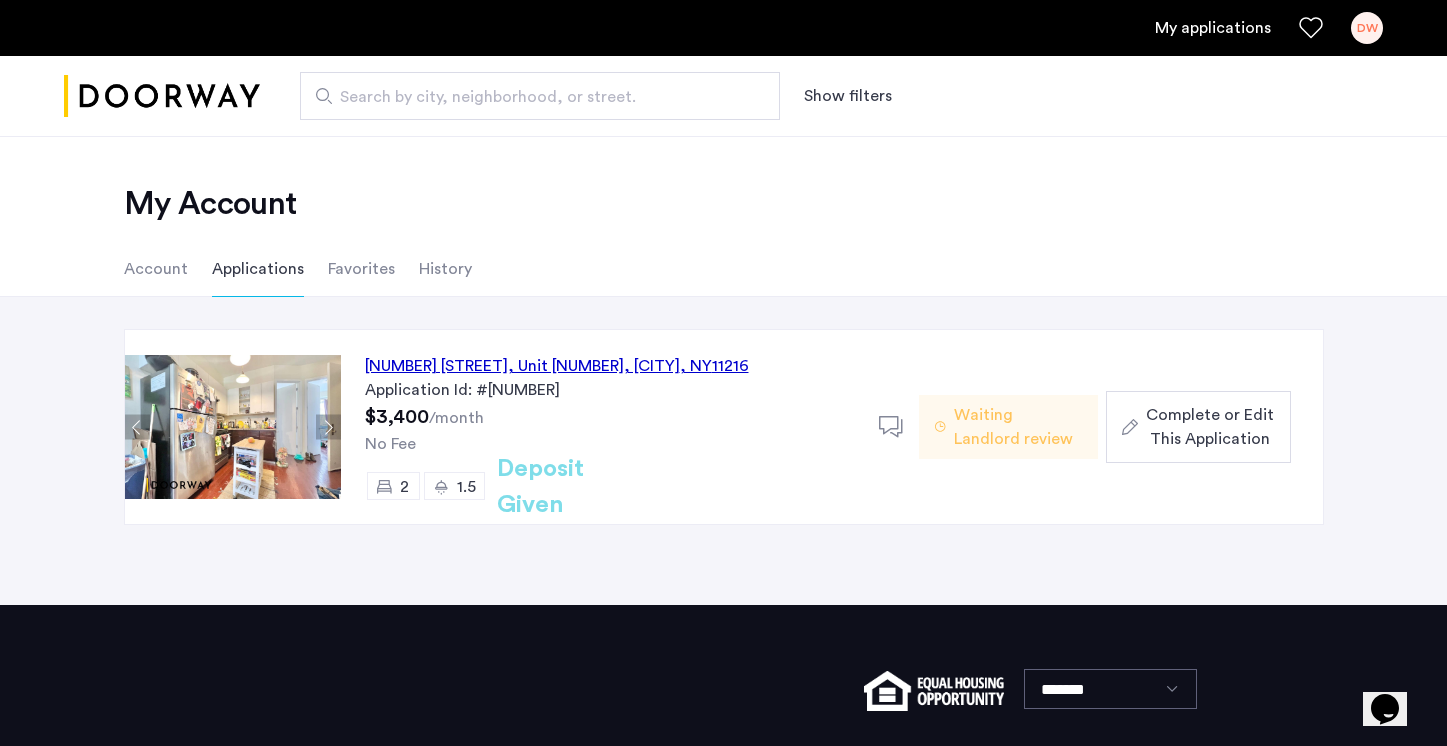 click on "DW" at bounding box center (1367, 28) 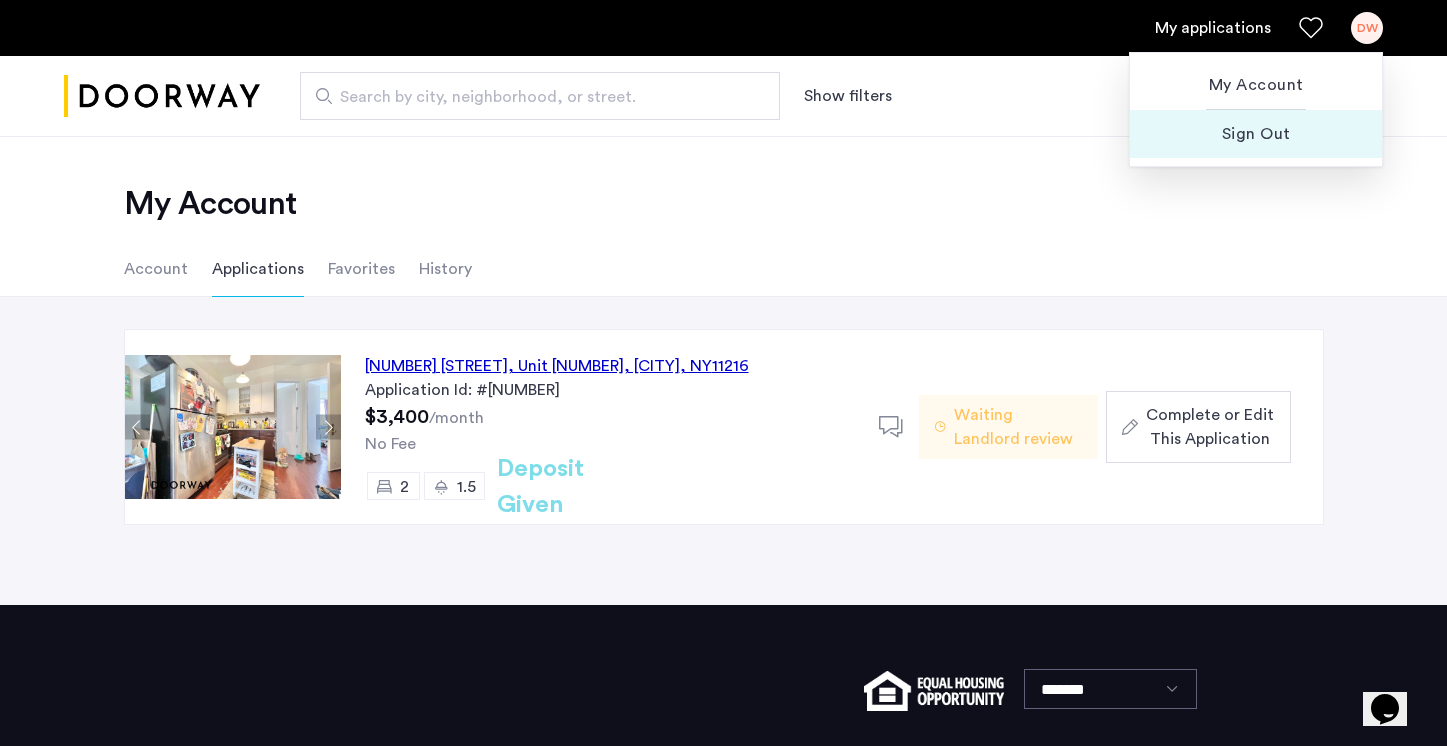 click on "Sign Out" at bounding box center [1256, 134] 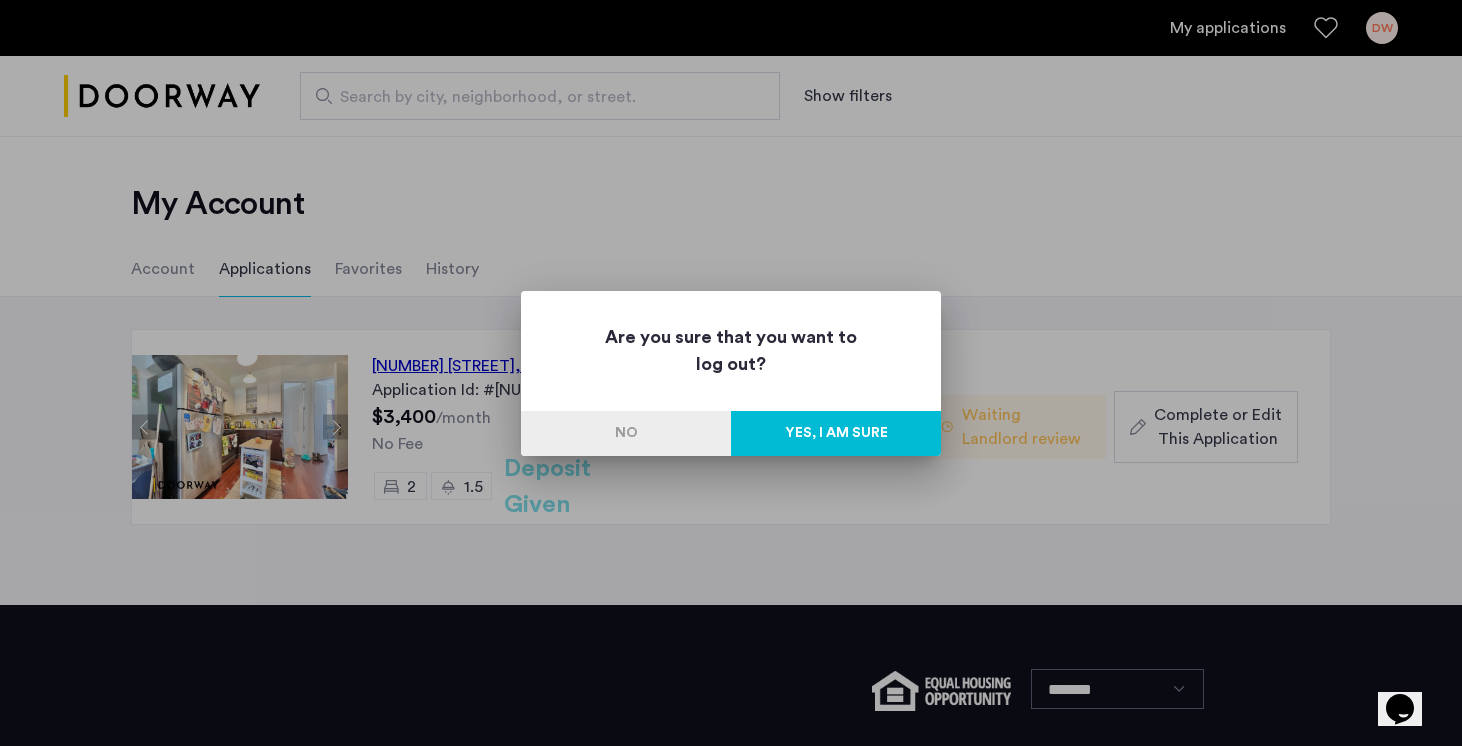 click on "Yes, I am sure" at bounding box center (836, 433) 